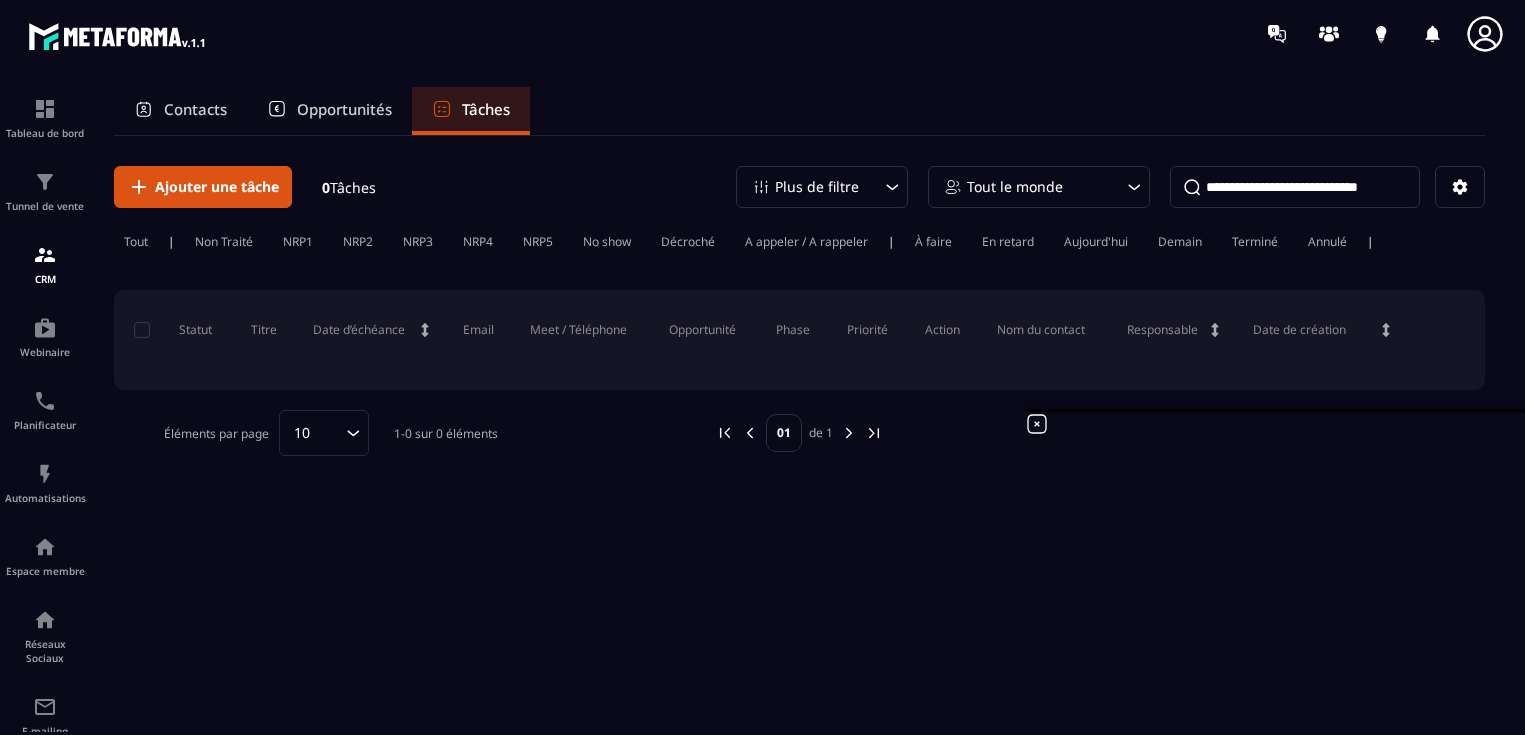 scroll, scrollTop: 0, scrollLeft: 0, axis: both 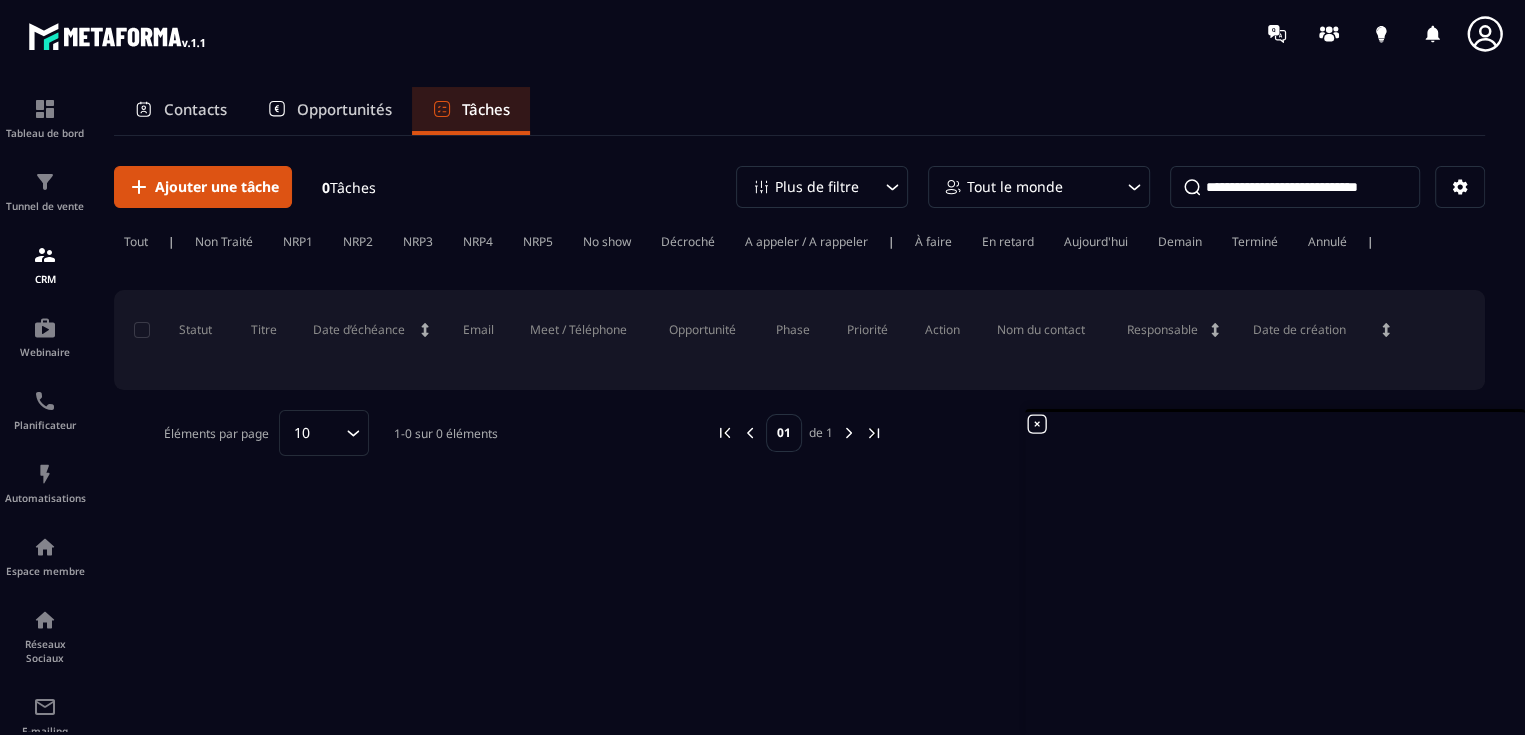 click 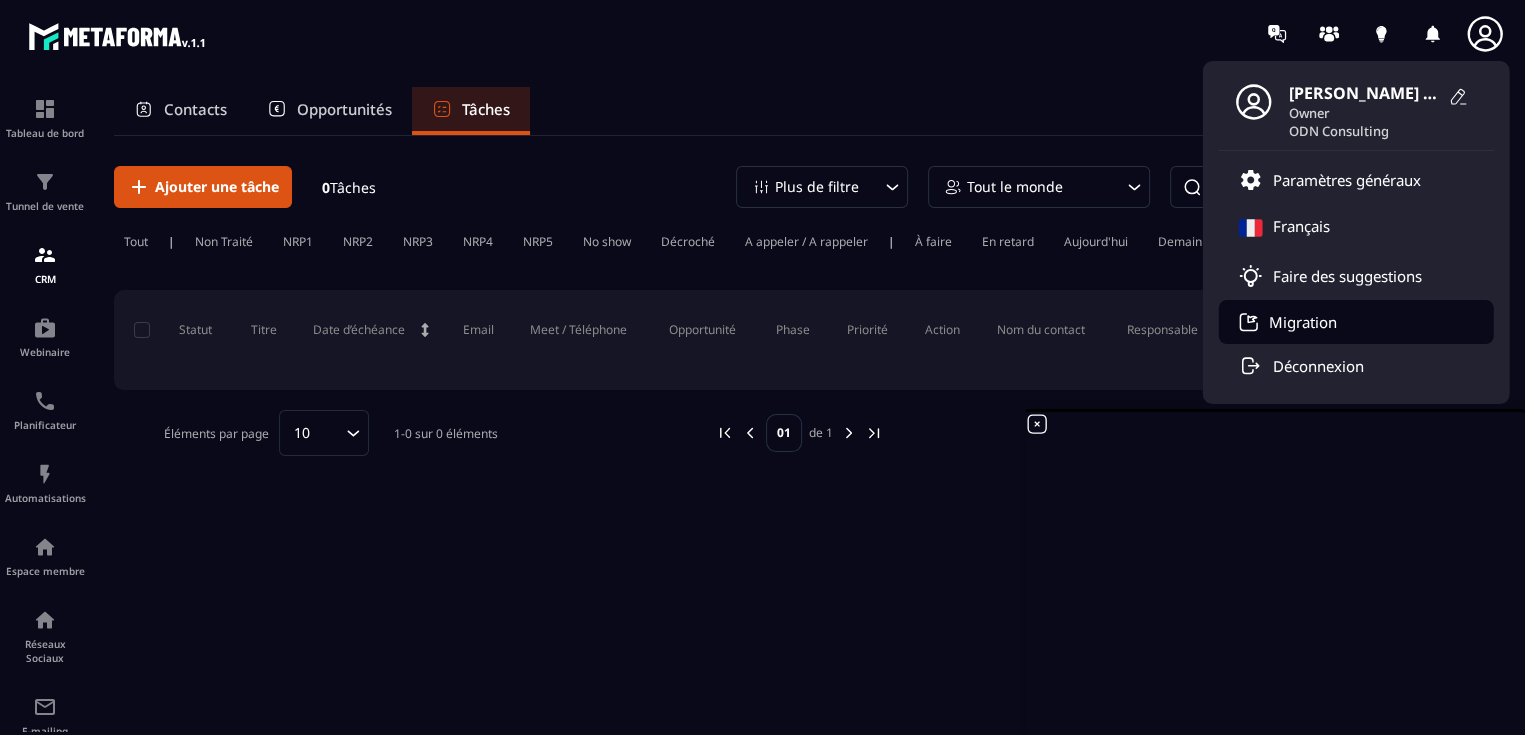 click on "Migration" at bounding box center [1303, 322] 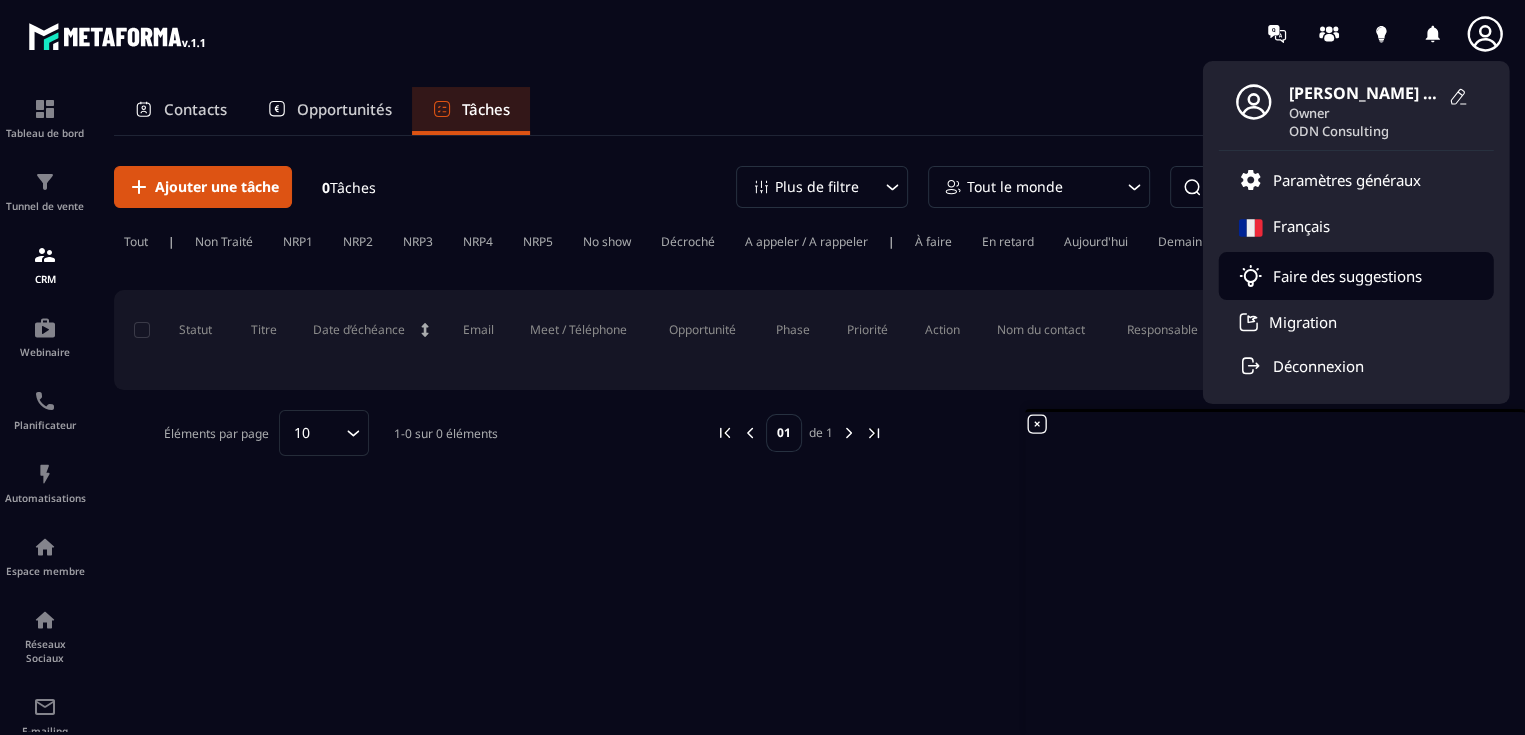 click on "Faire des suggestions" at bounding box center [1347, 276] 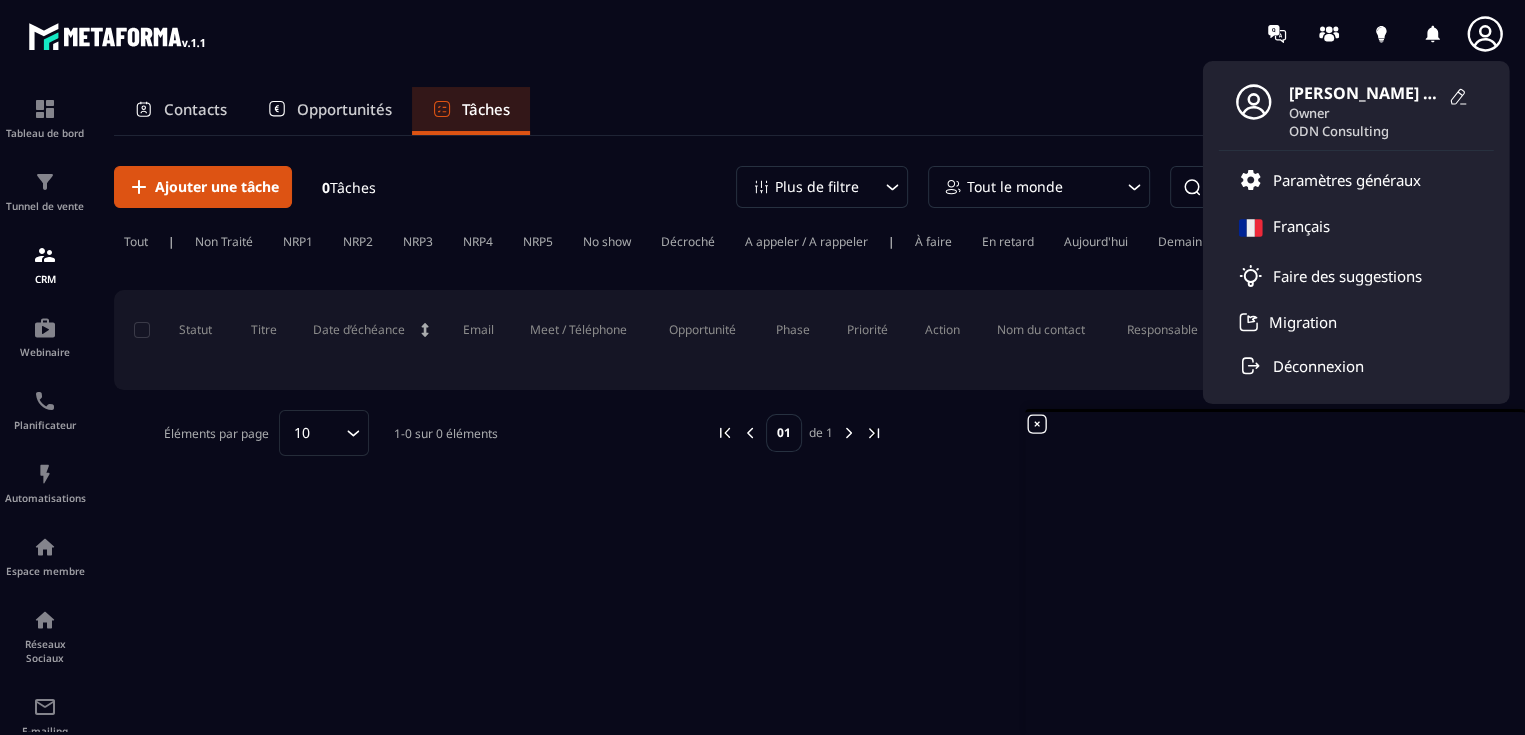 click on "Contacts Opportunités Tâches" at bounding box center (799, 111) 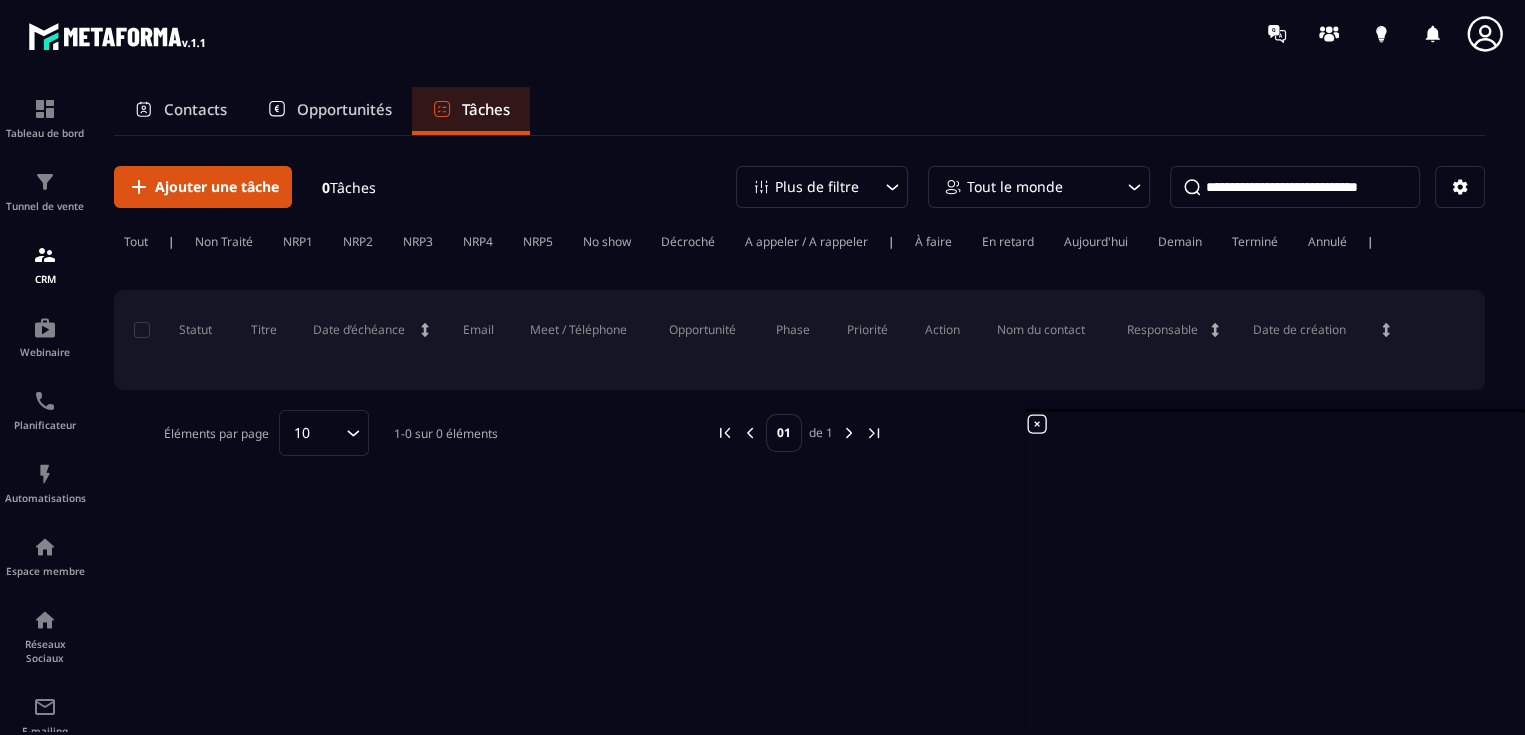 click 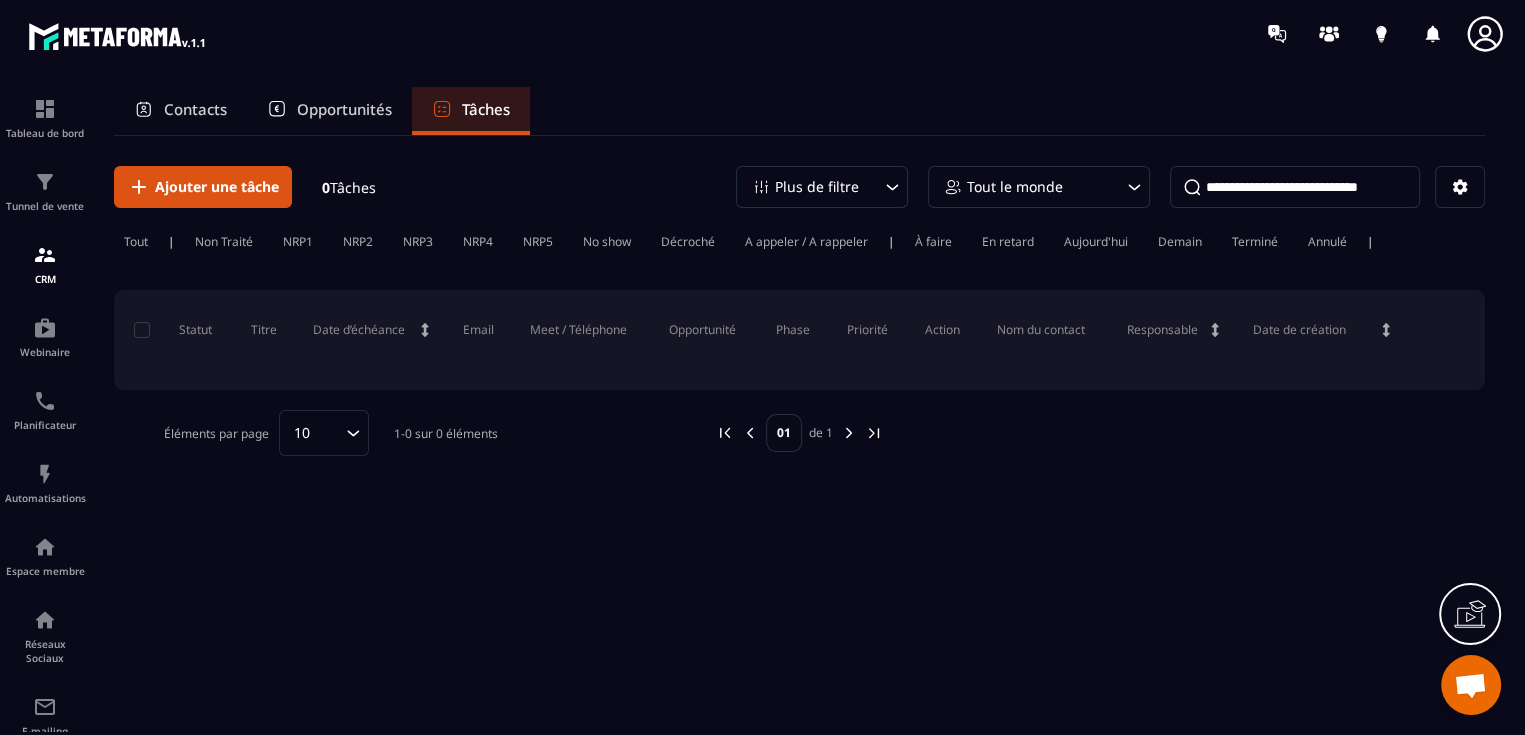 click at bounding box center [1470, 687] 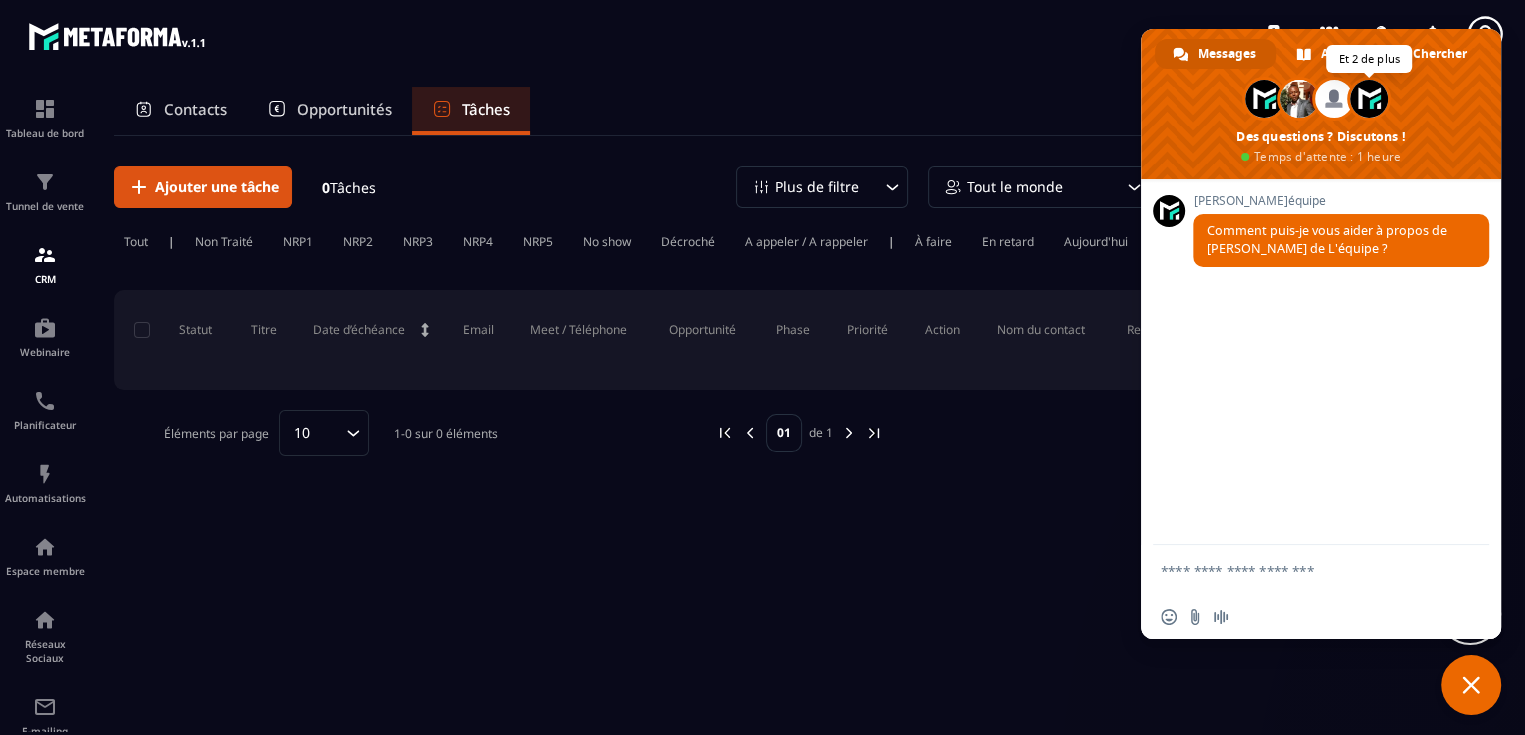 click at bounding box center (1369, 99) 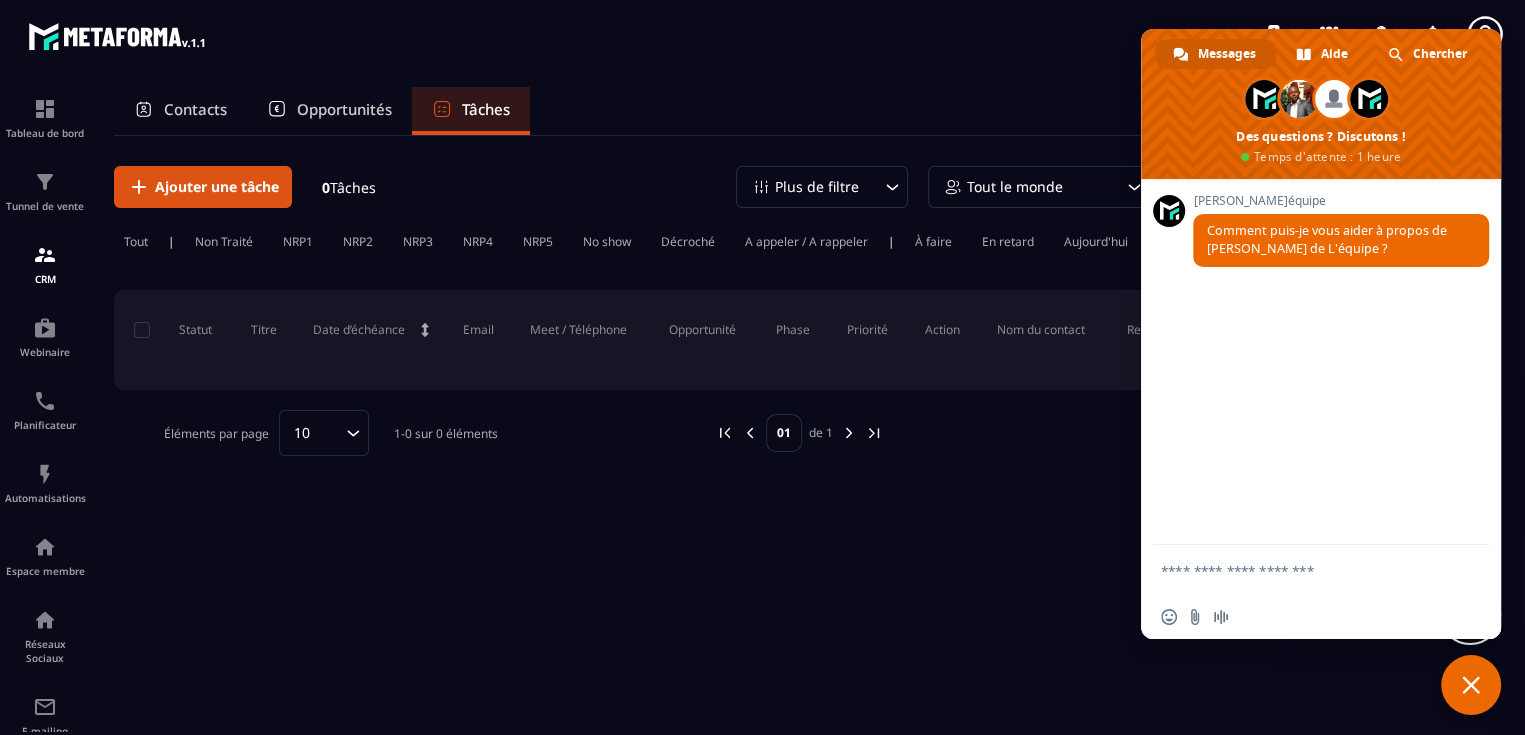 click at bounding box center [1321, 104] 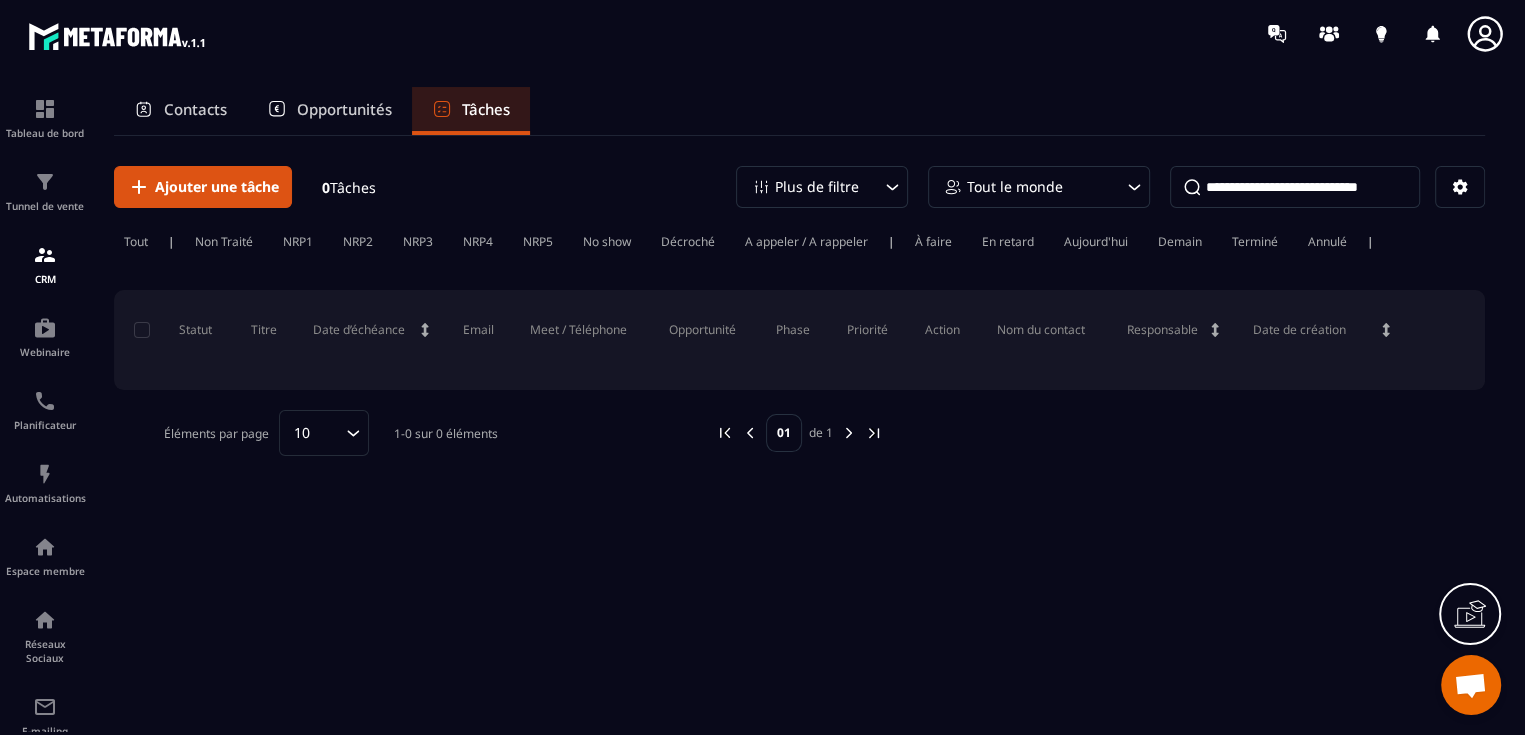 click at bounding box center (1470, 687) 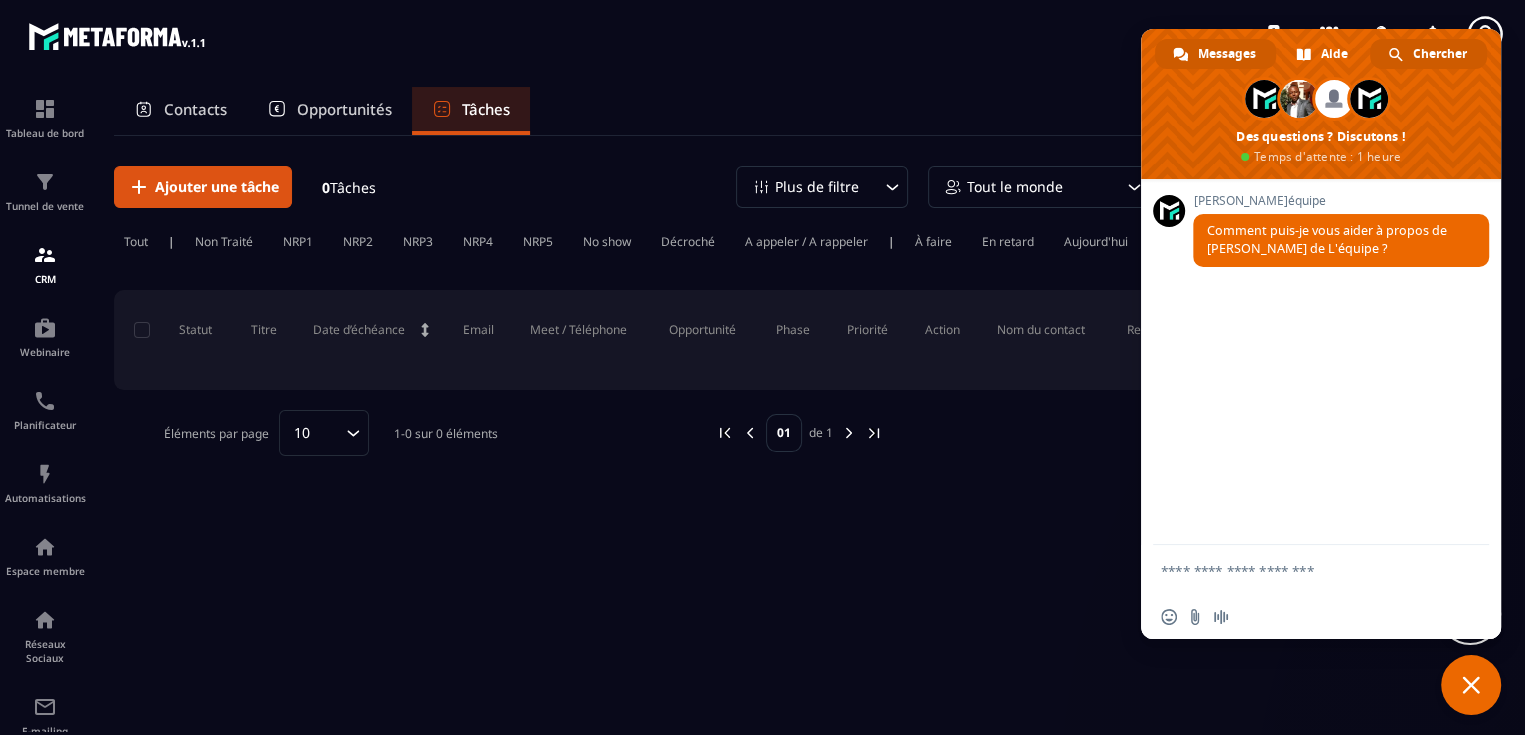 click on "Chercher" at bounding box center (1440, 54) 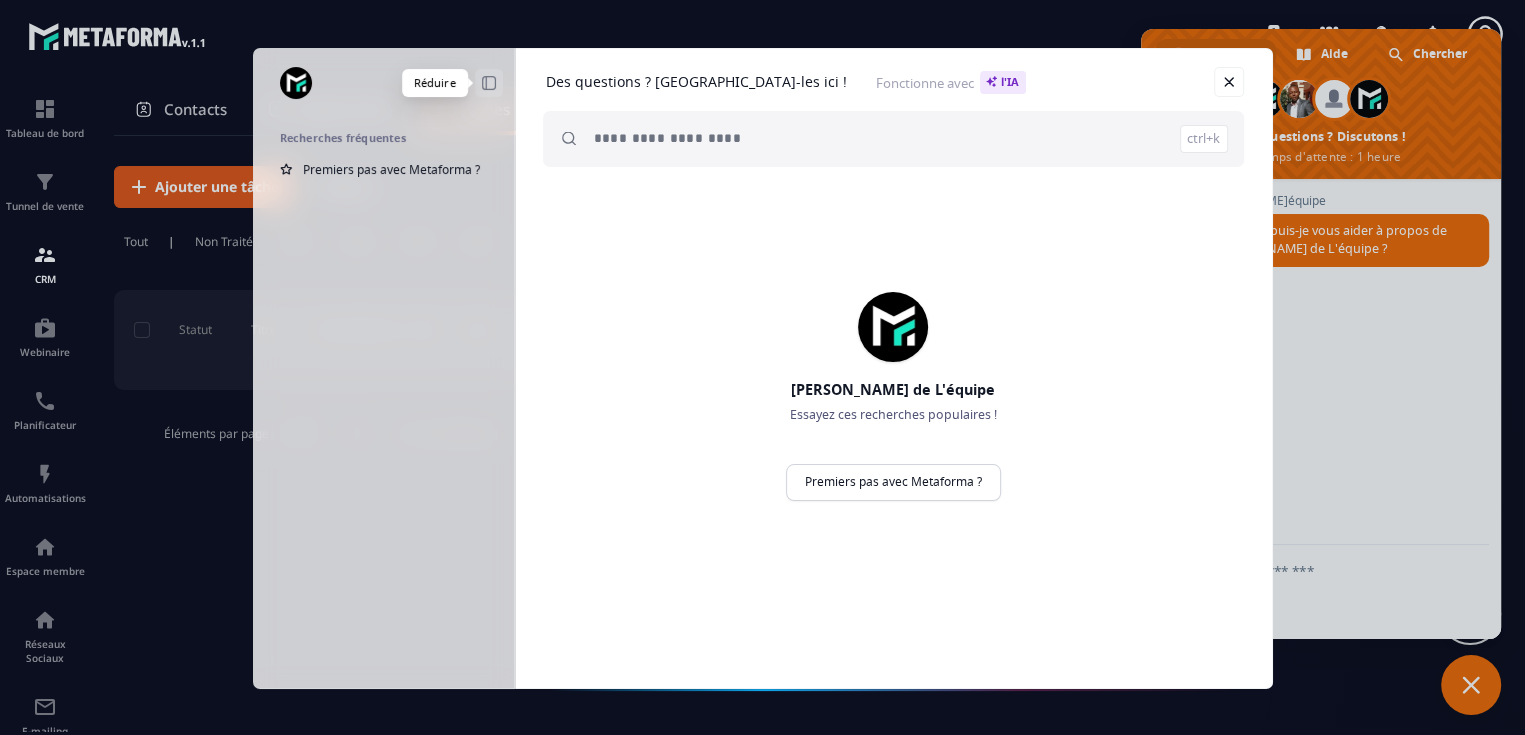 click at bounding box center (489, 83) 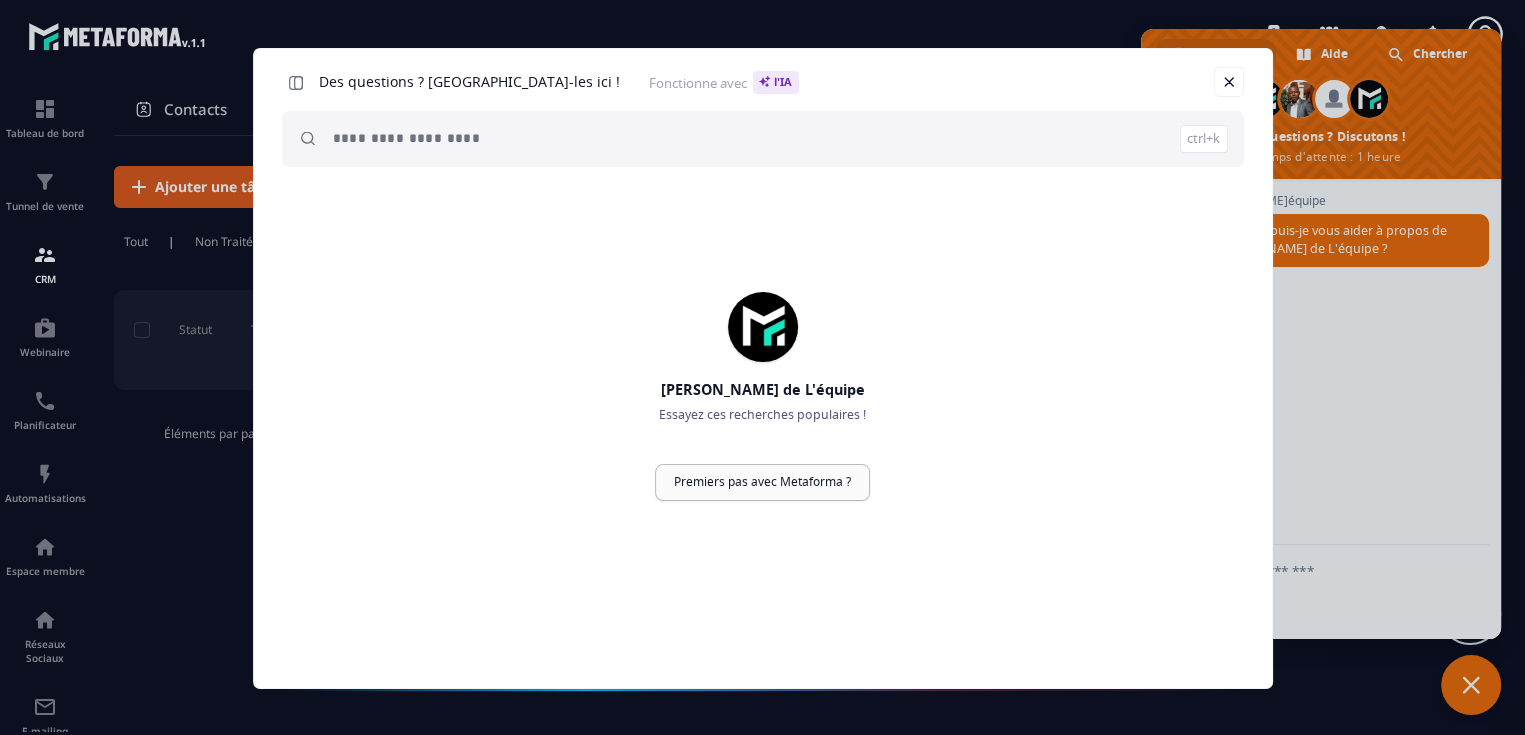 click on "Premiers pas avec Metaforma ?" at bounding box center [762, 482] 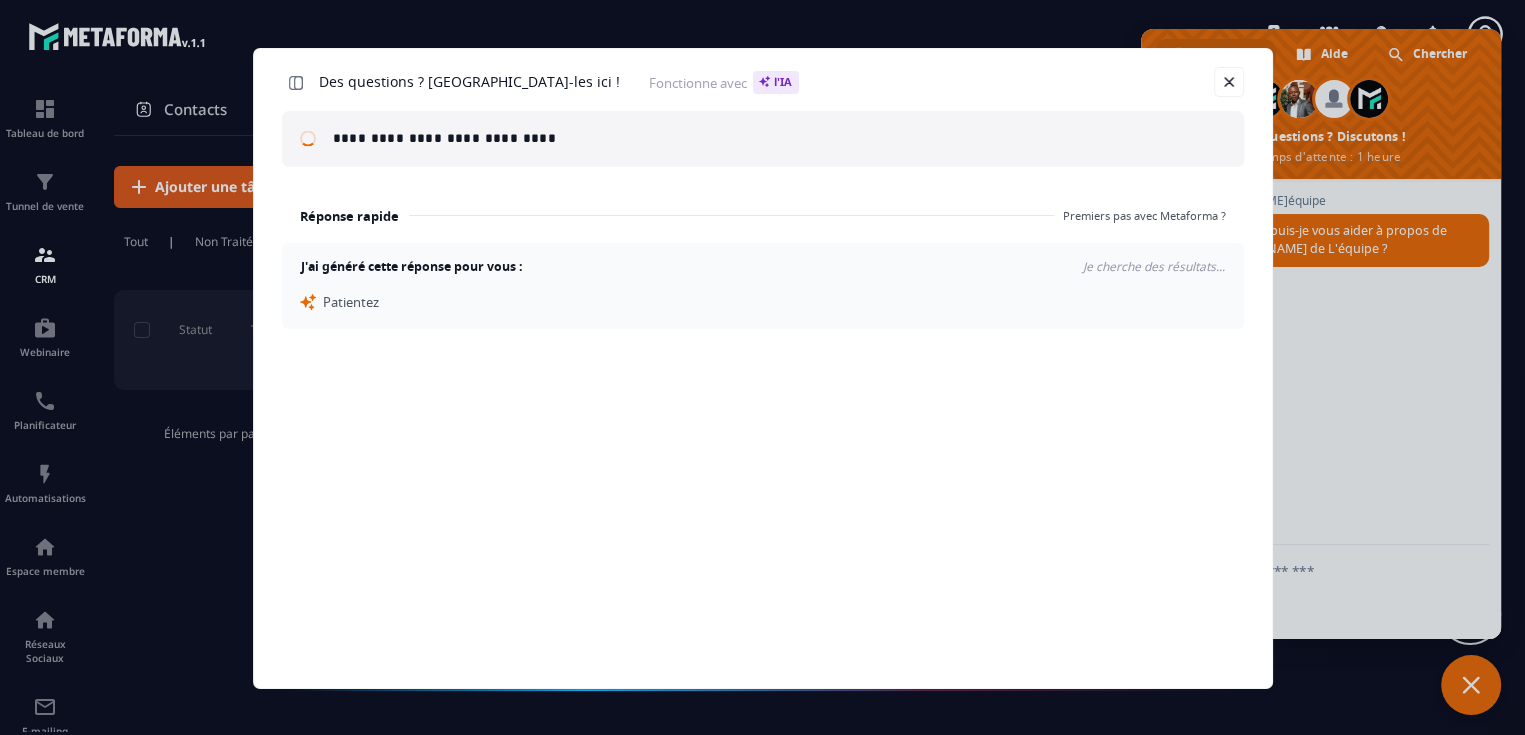 click on "Réponse rapide Premiers pas avec Metaforma ? J'ai généré cette réponse pour vous : Je cherche des résultats... Patientez" at bounding box center [763, 426] 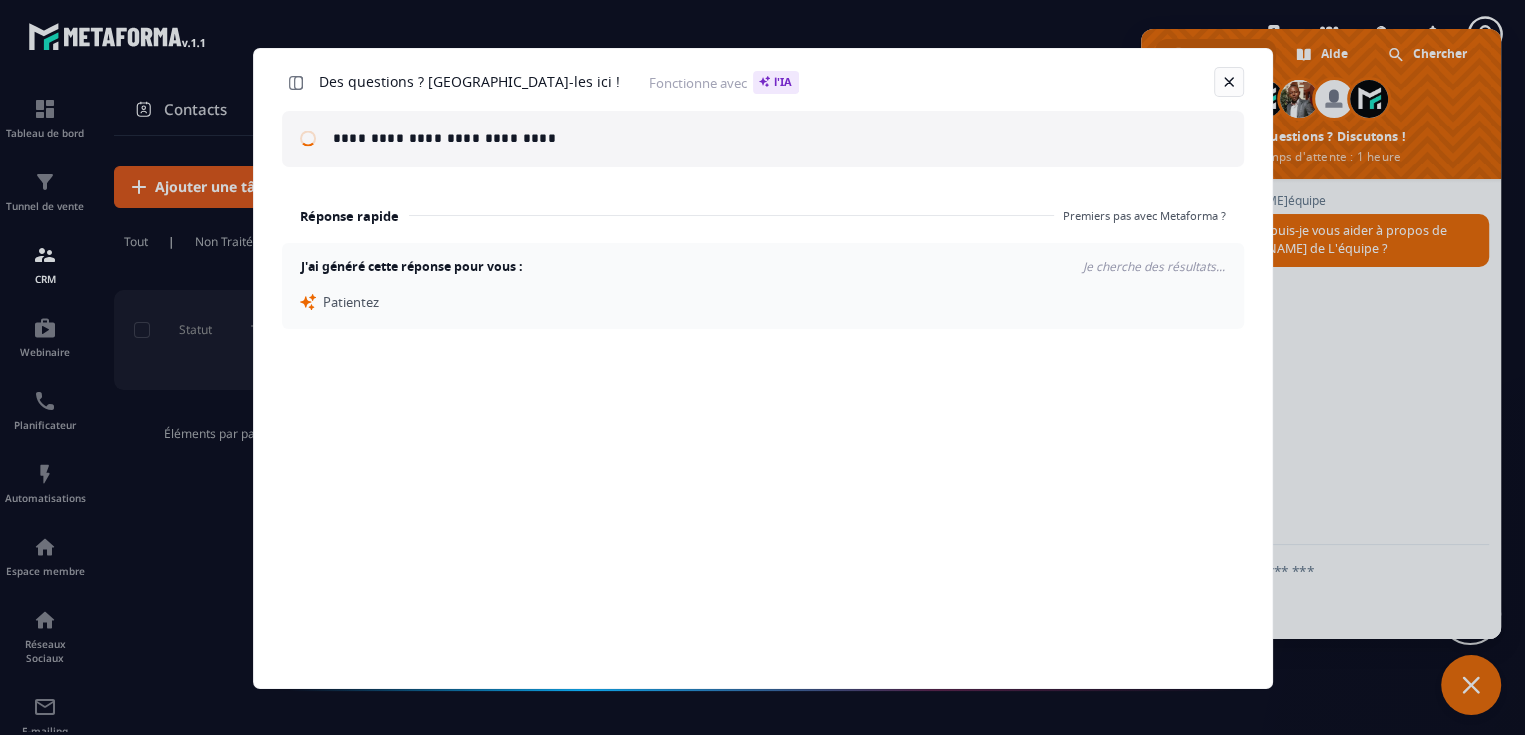 click at bounding box center (1229, 82) 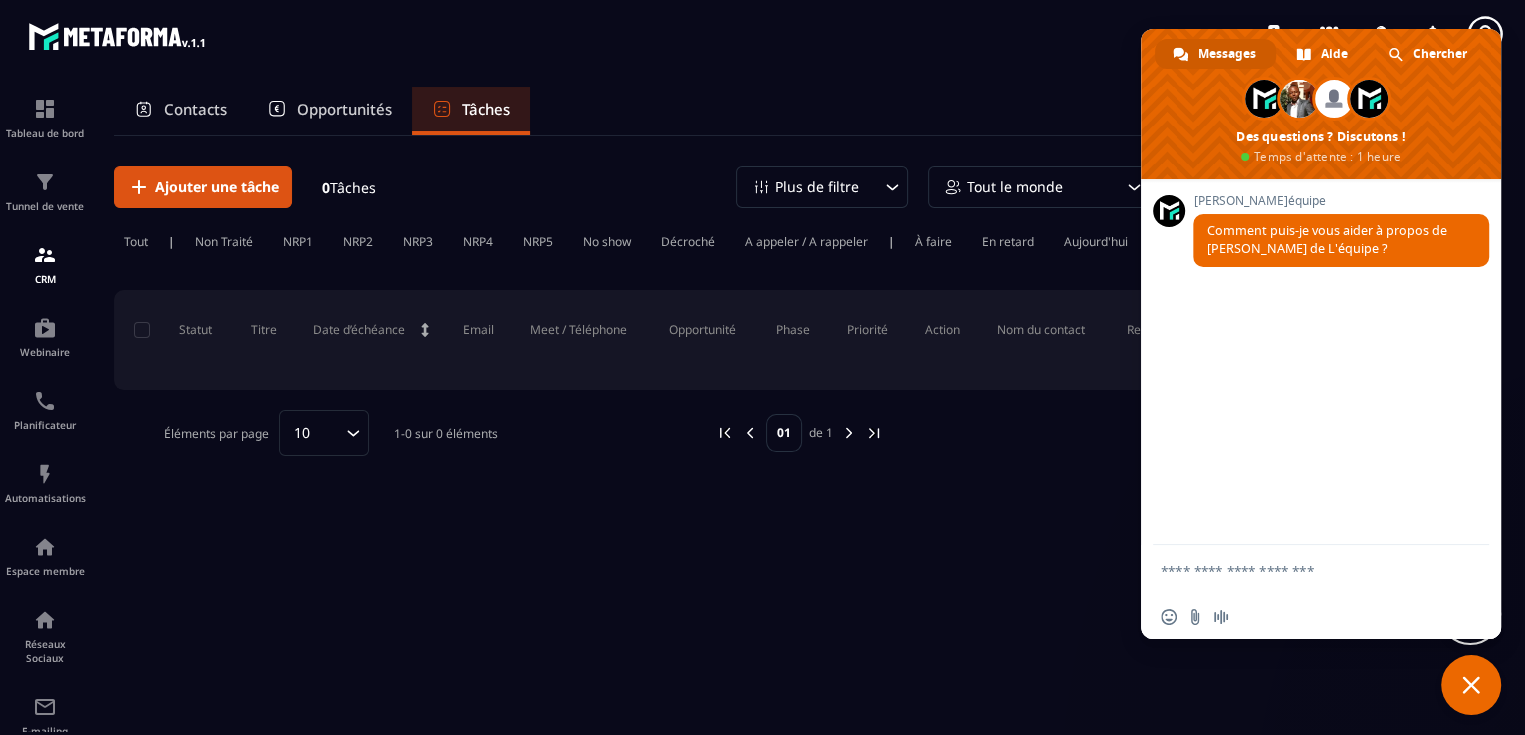 click at bounding box center (1301, 570) 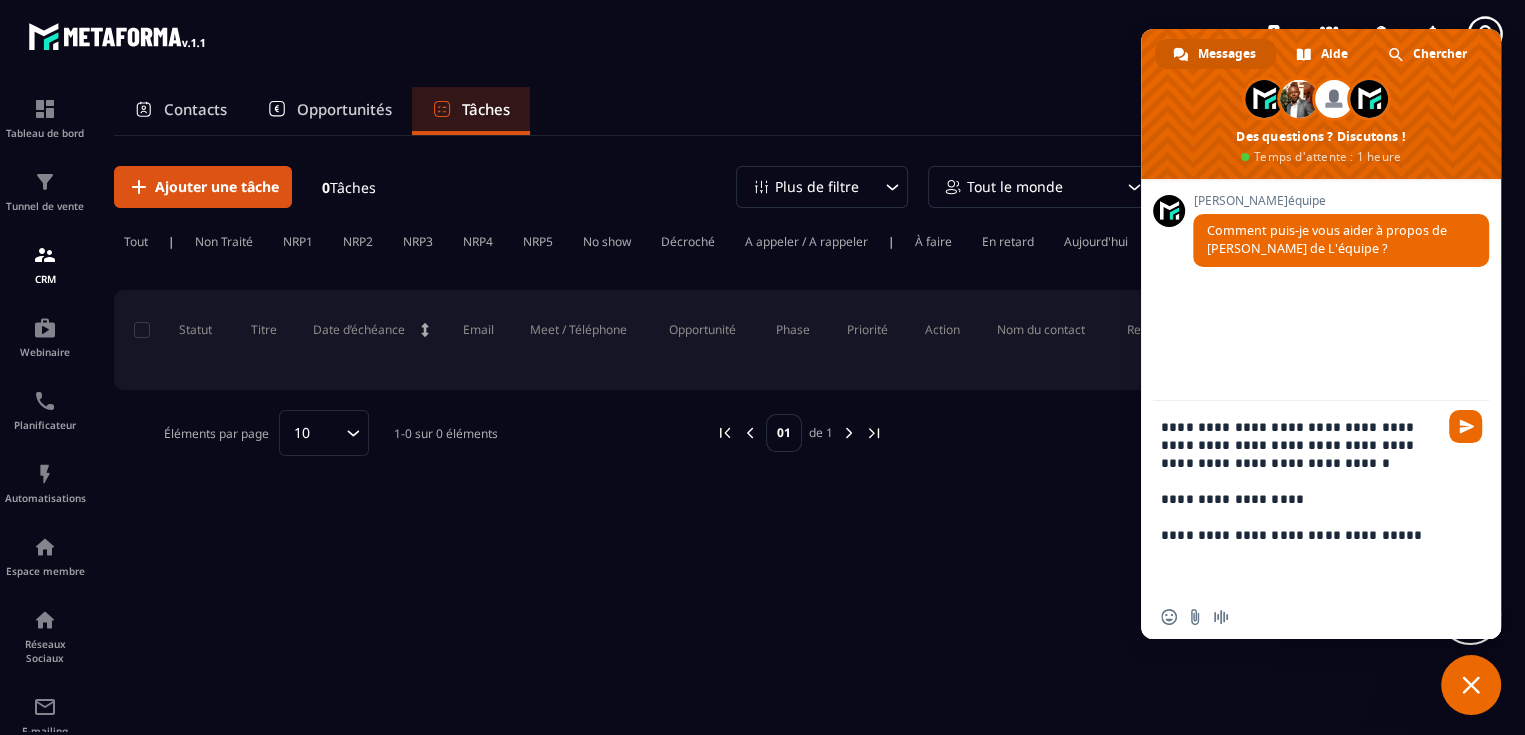 type on "**********" 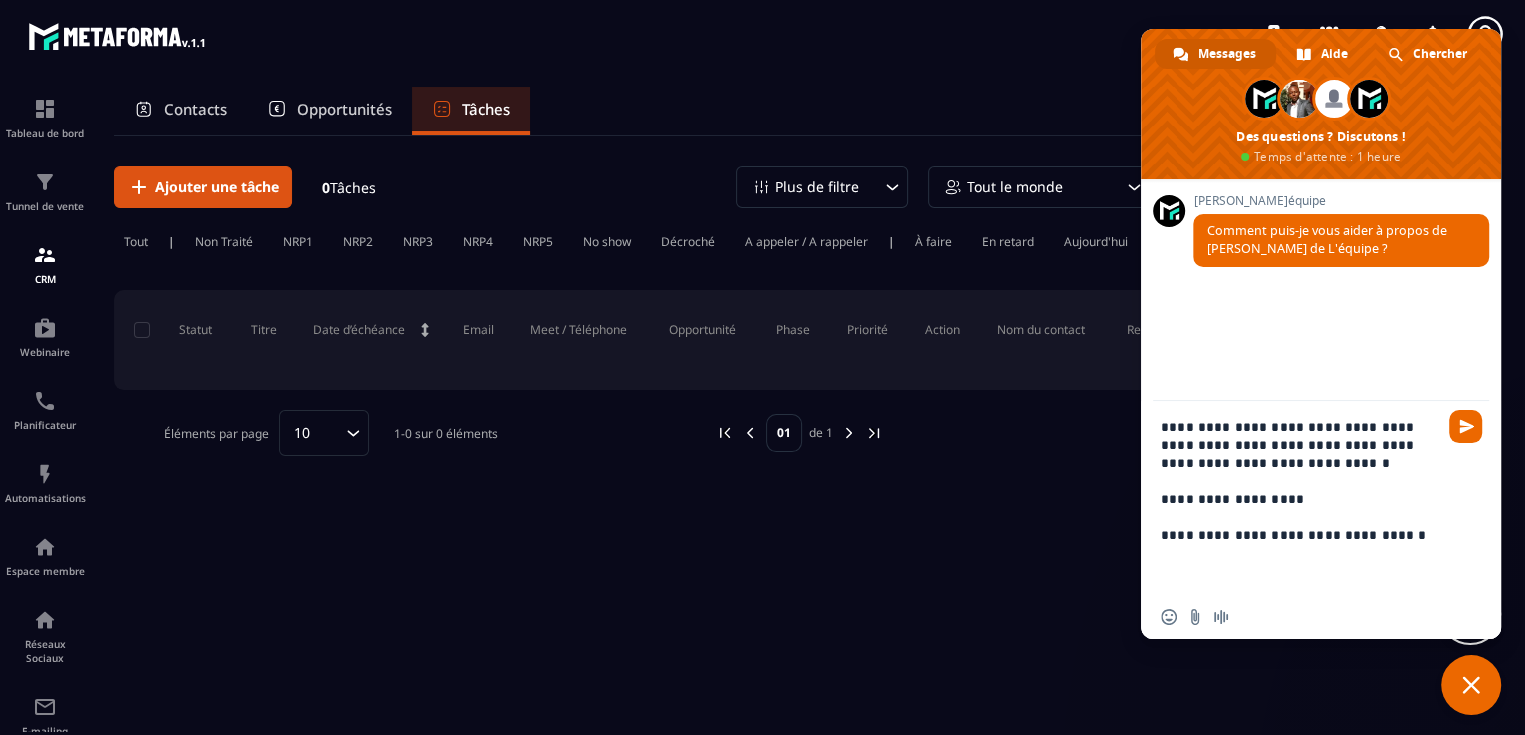 type 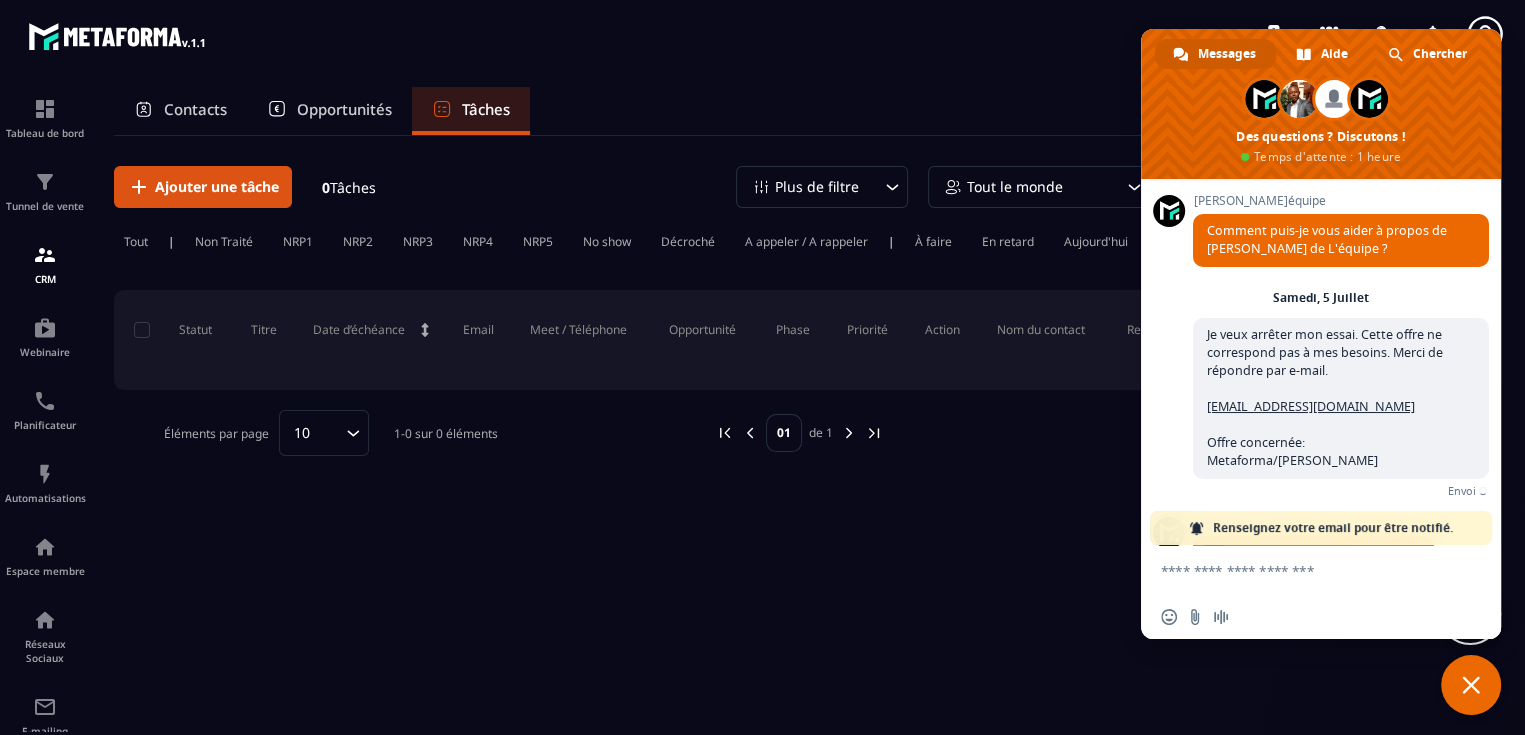 scroll, scrollTop: 132, scrollLeft: 0, axis: vertical 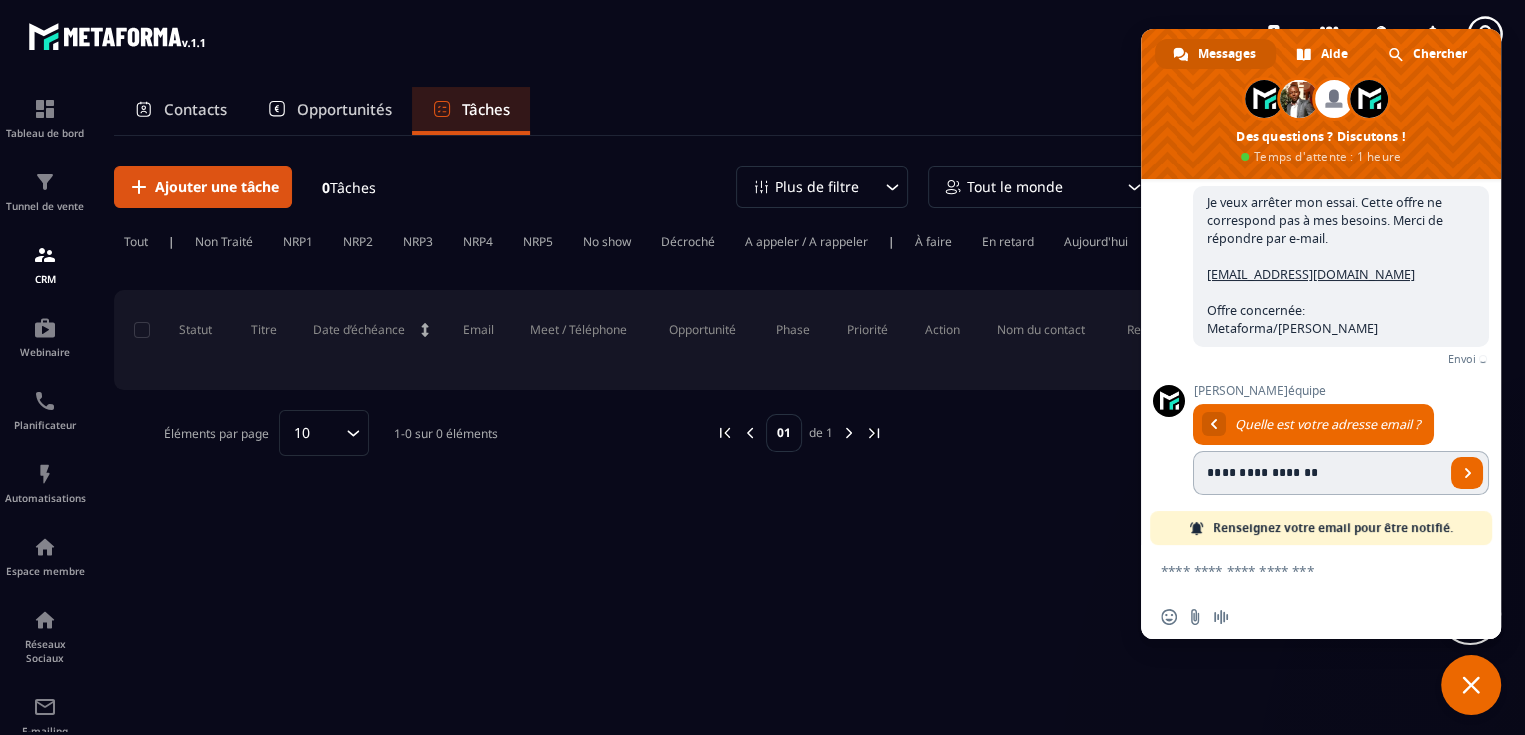 type on "**********" 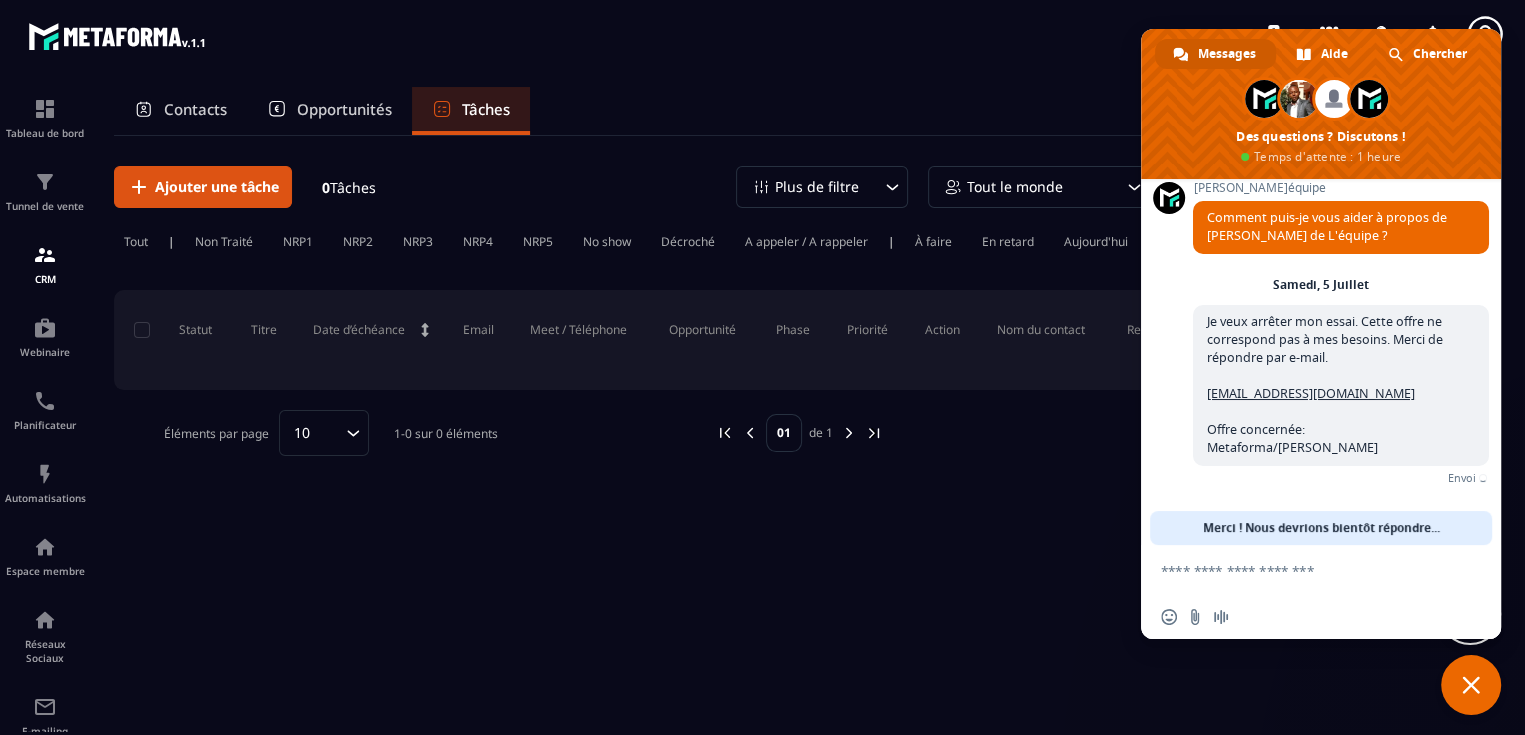 scroll, scrollTop: 3, scrollLeft: 0, axis: vertical 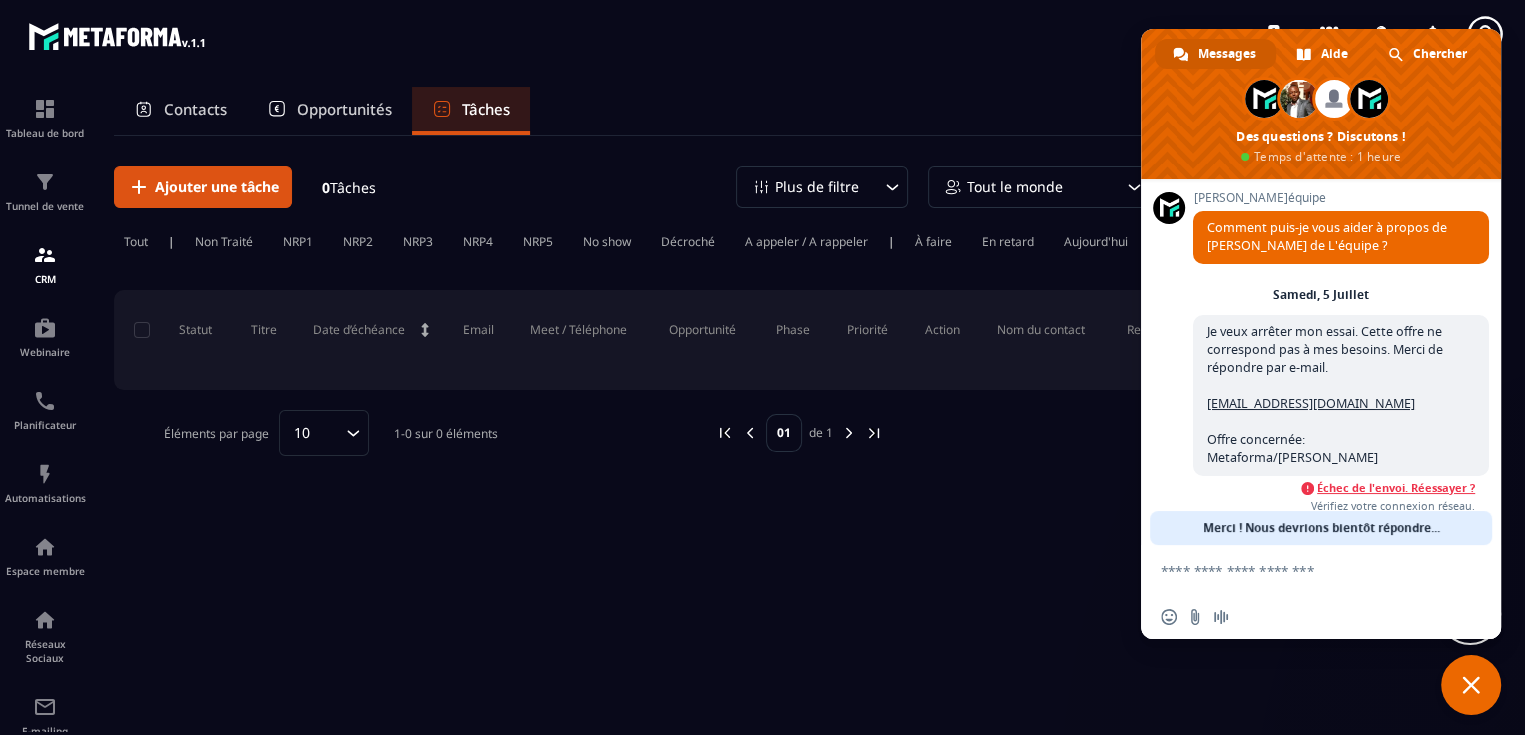 click on "Échec de l'envoi. Réessayer ?" at bounding box center (1396, 488) 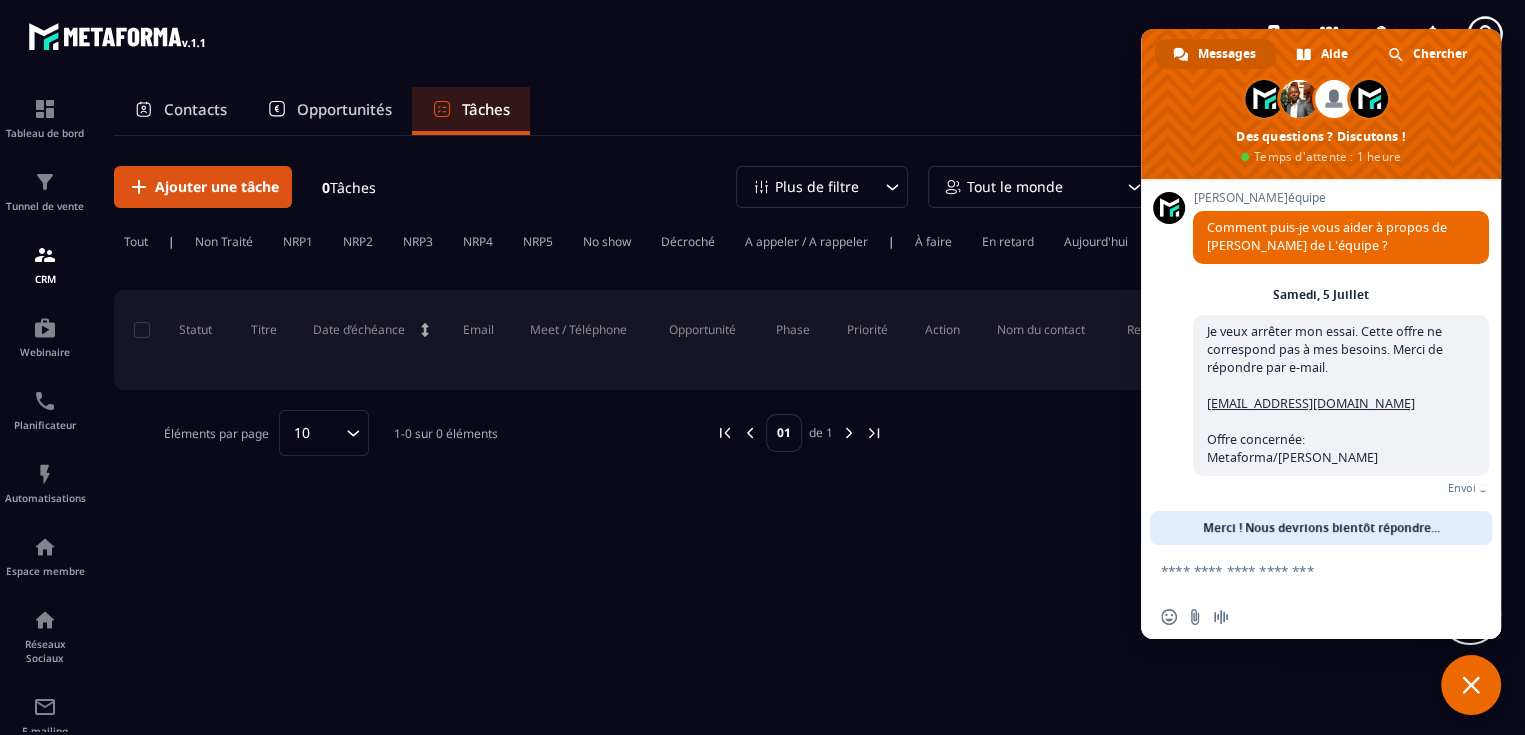 scroll, scrollTop: 2, scrollLeft: 0, axis: vertical 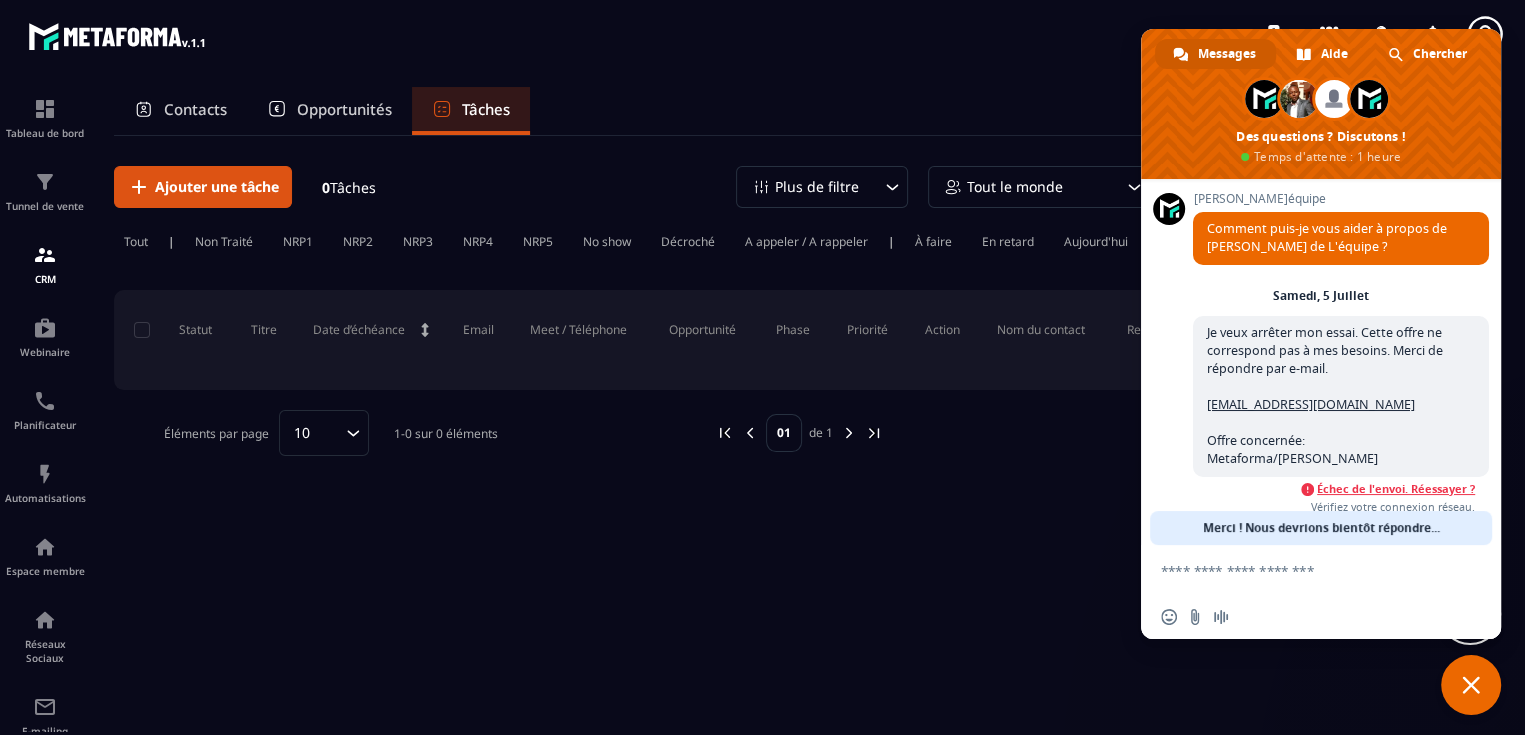 click on "Échec de l'envoi. Réessayer ?" at bounding box center [1396, 489] 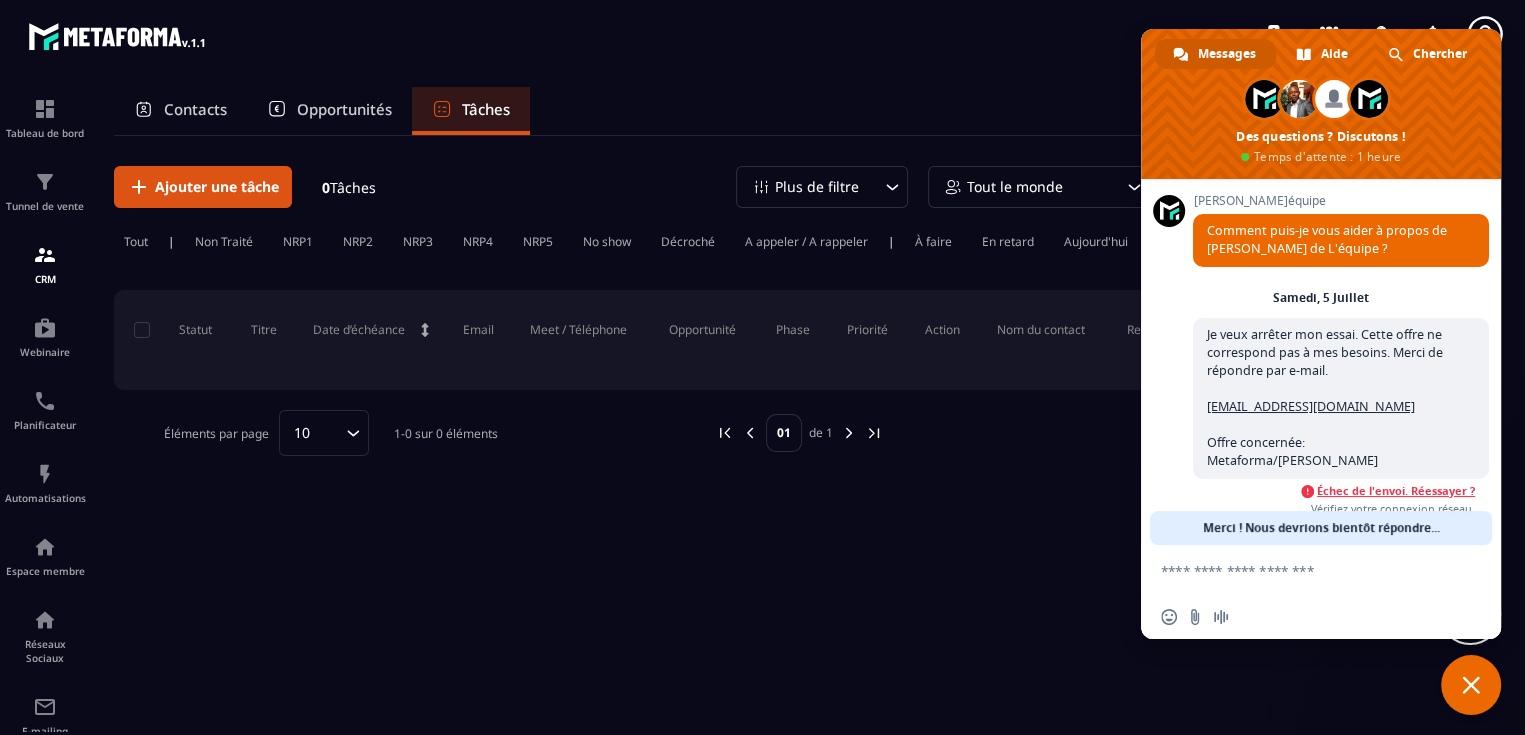 scroll, scrollTop: 0, scrollLeft: 0, axis: both 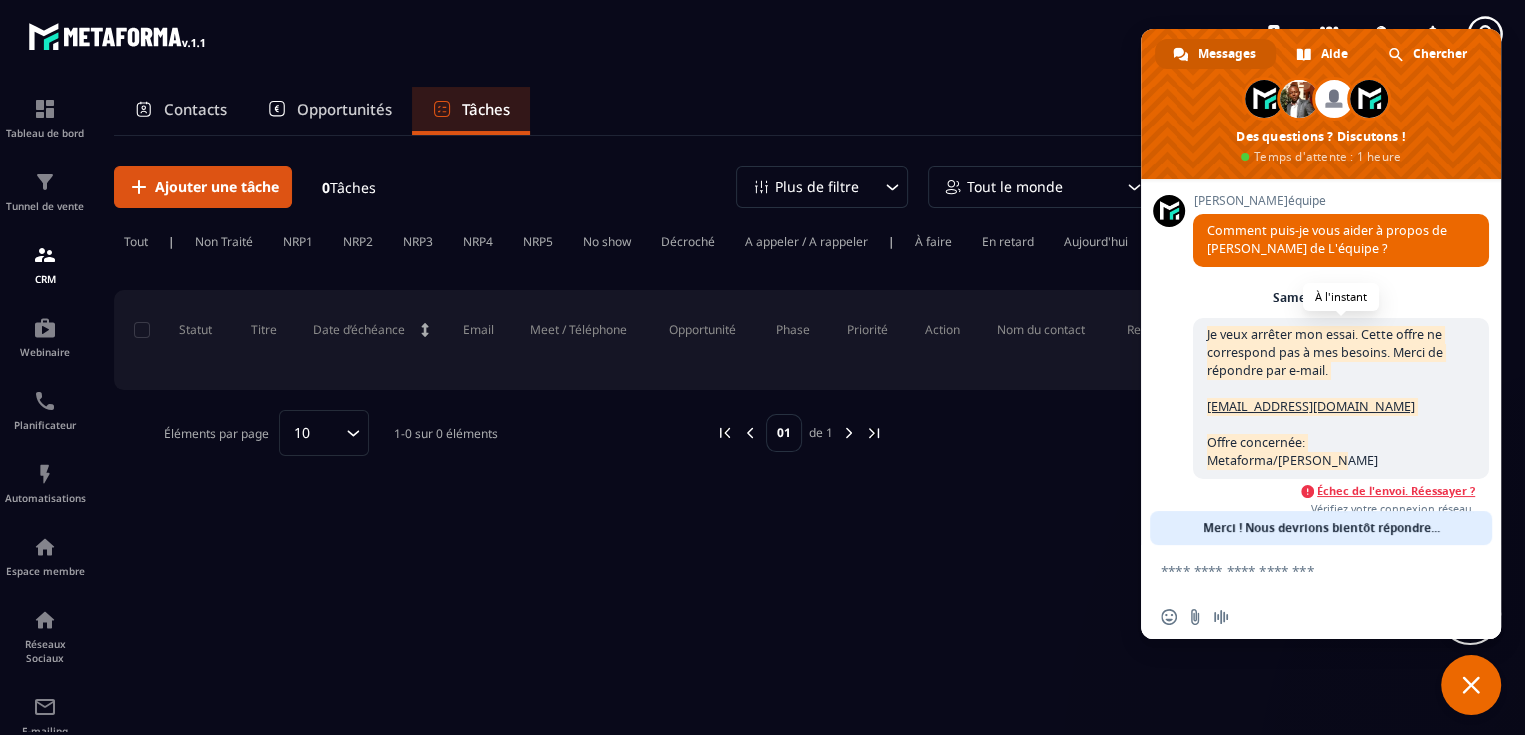 drag, startPoint x: 1206, startPoint y: 332, endPoint x: 1449, endPoint y: 459, distance: 274.18607 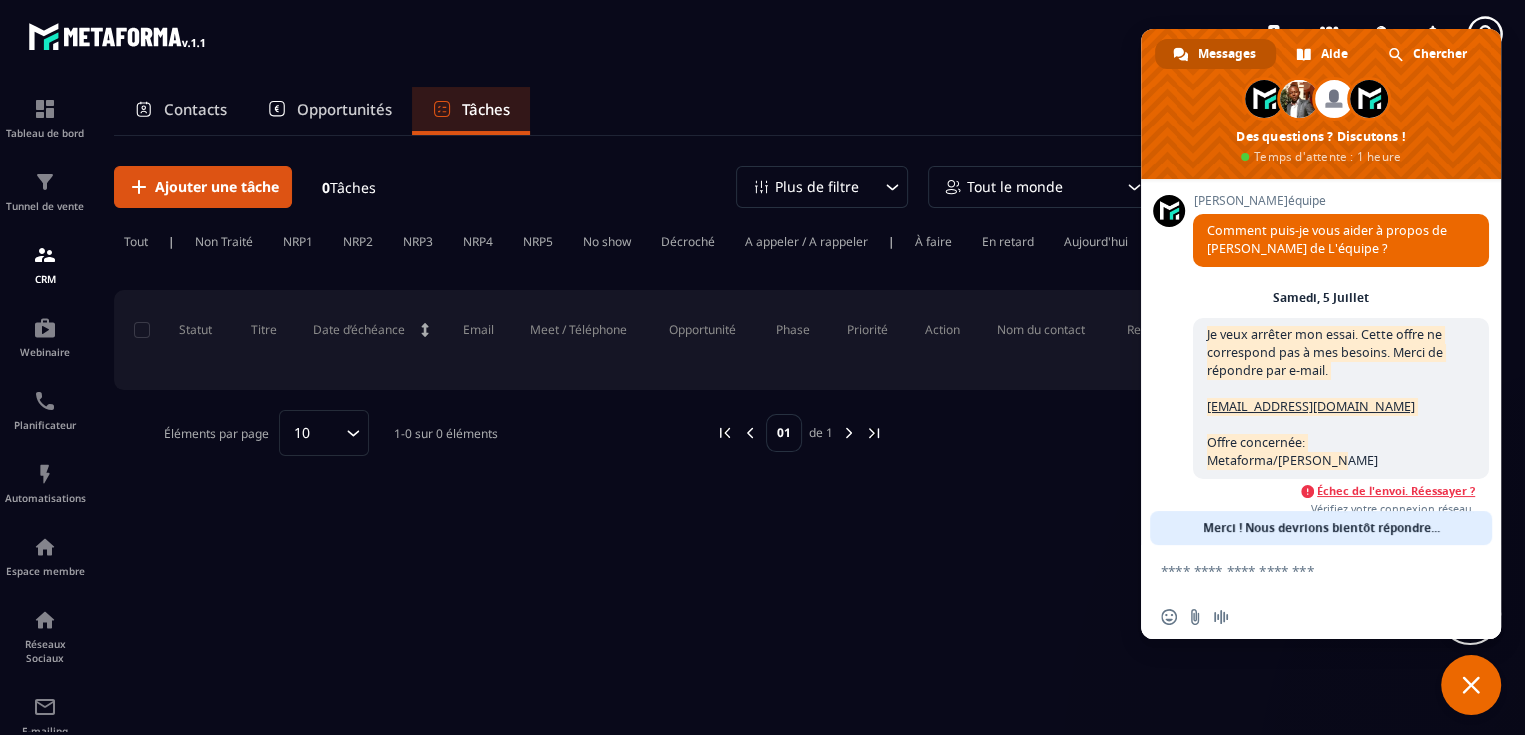 click on "Messages" at bounding box center [1227, 54] 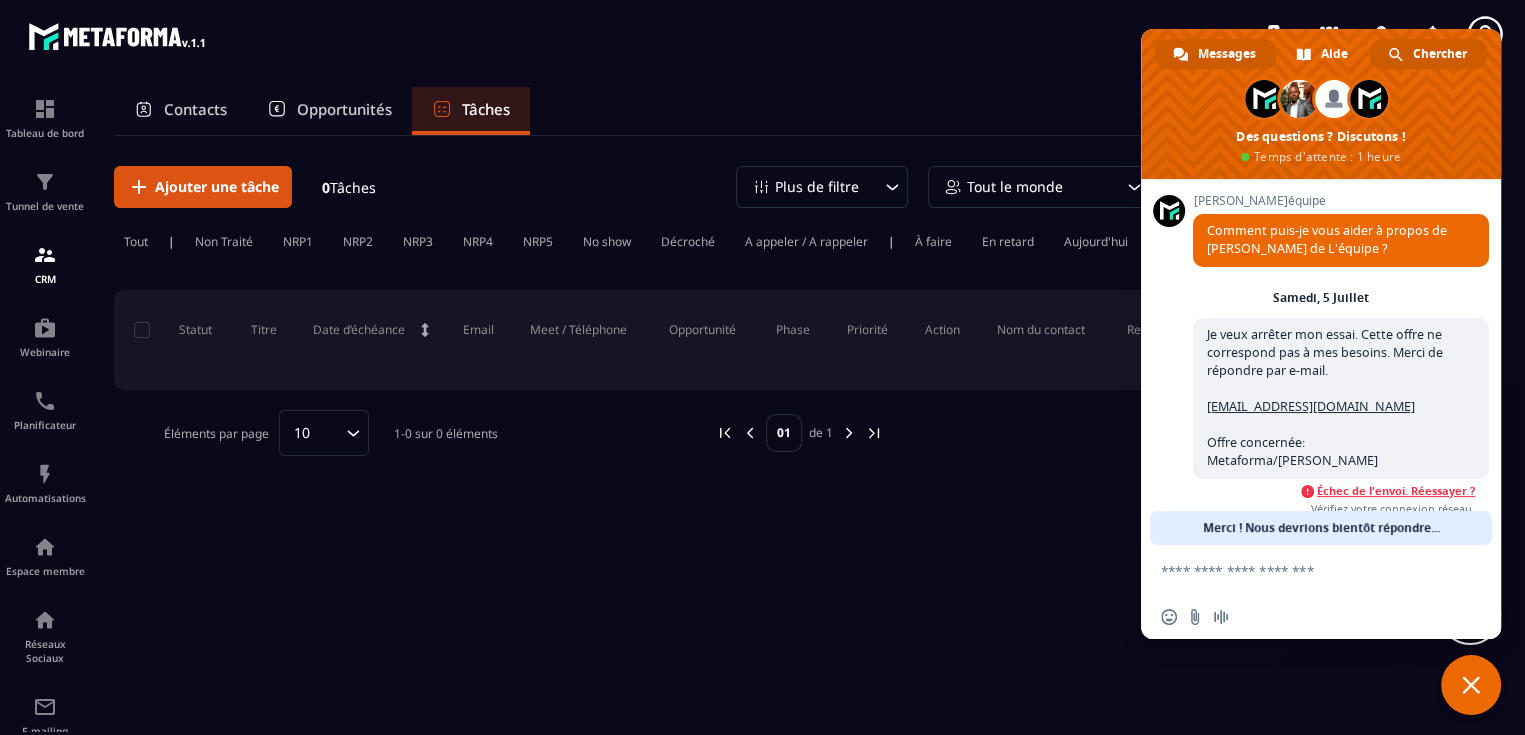 click on "Chercher" at bounding box center [1440, 54] 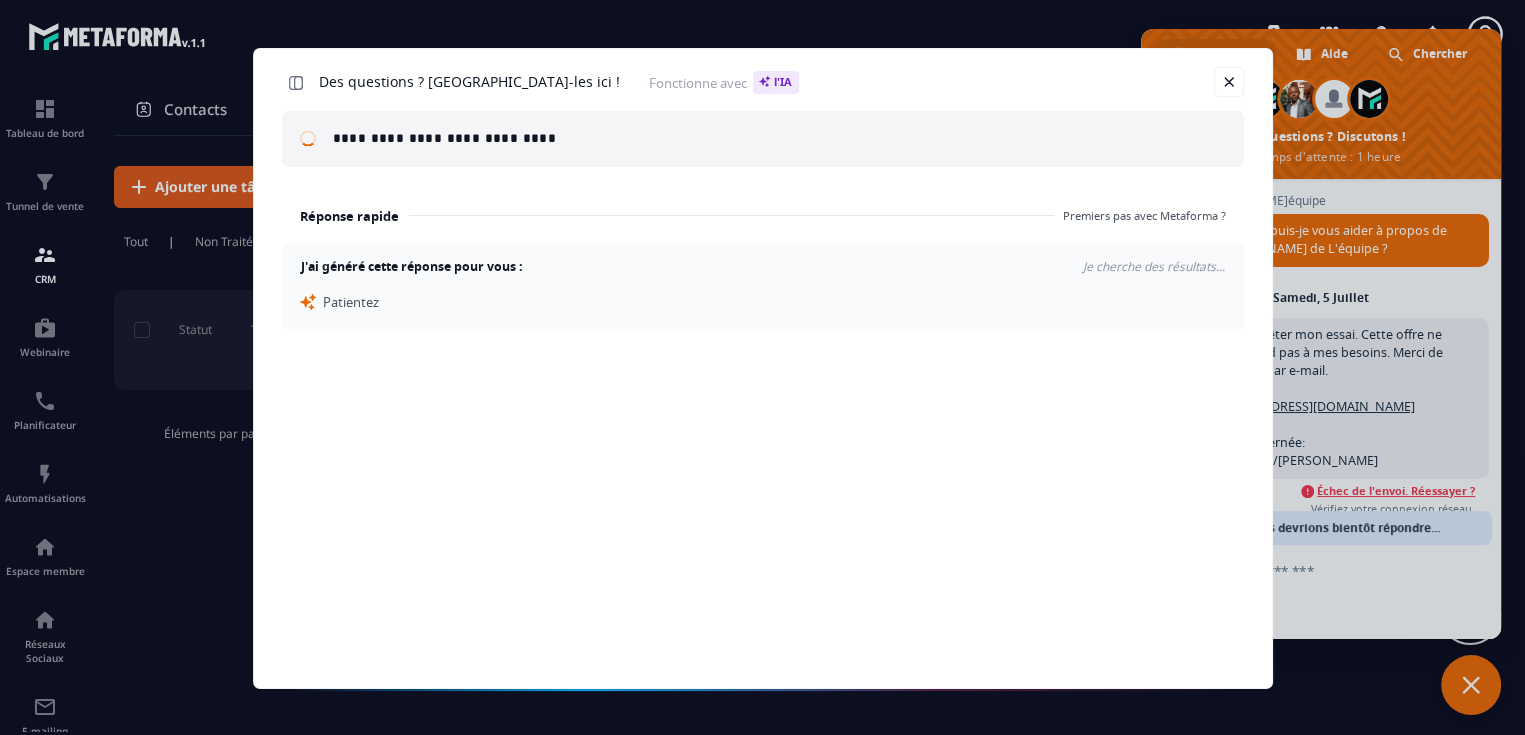 drag, startPoint x: 1129, startPoint y: 276, endPoint x: 1078, endPoint y: 212, distance: 81.8352 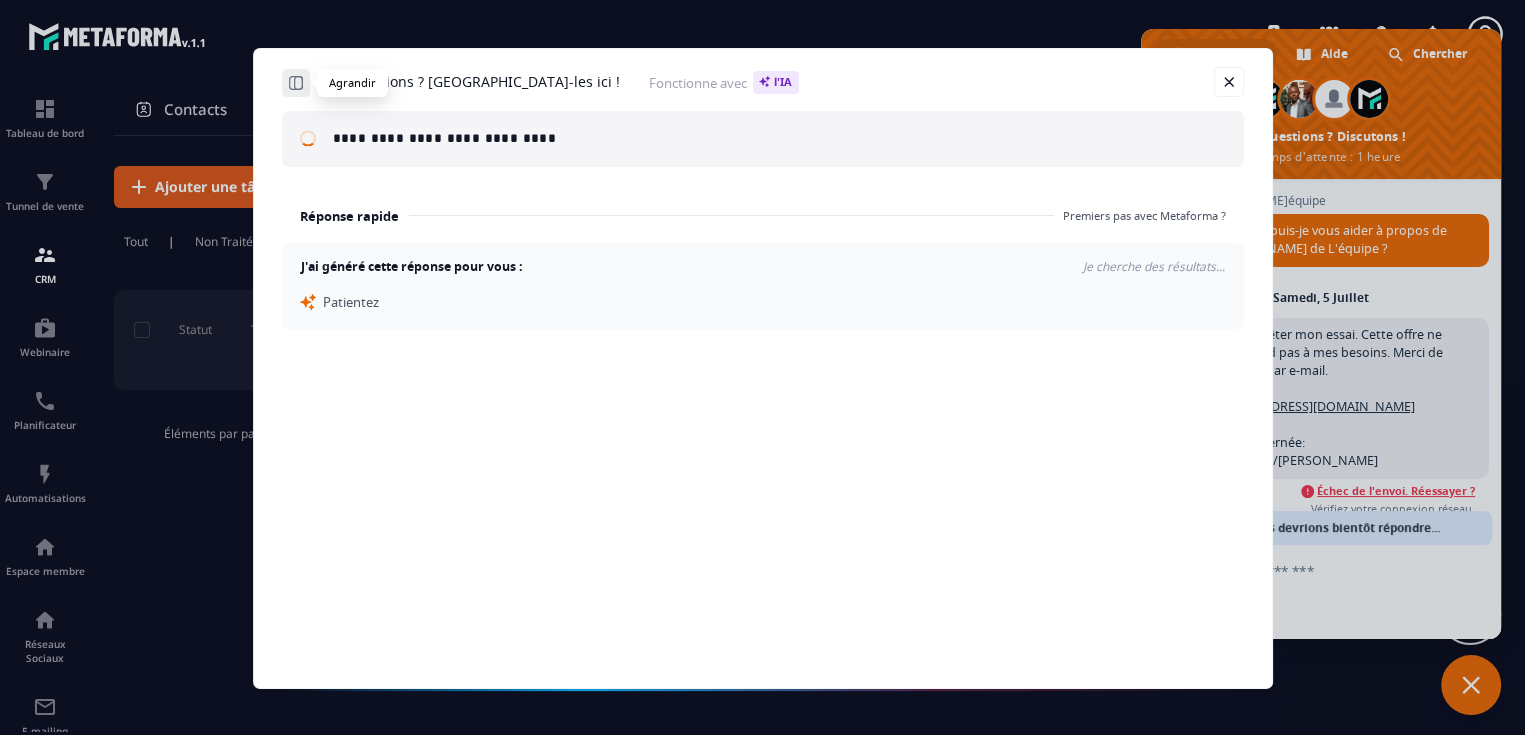 click at bounding box center (296, 83) 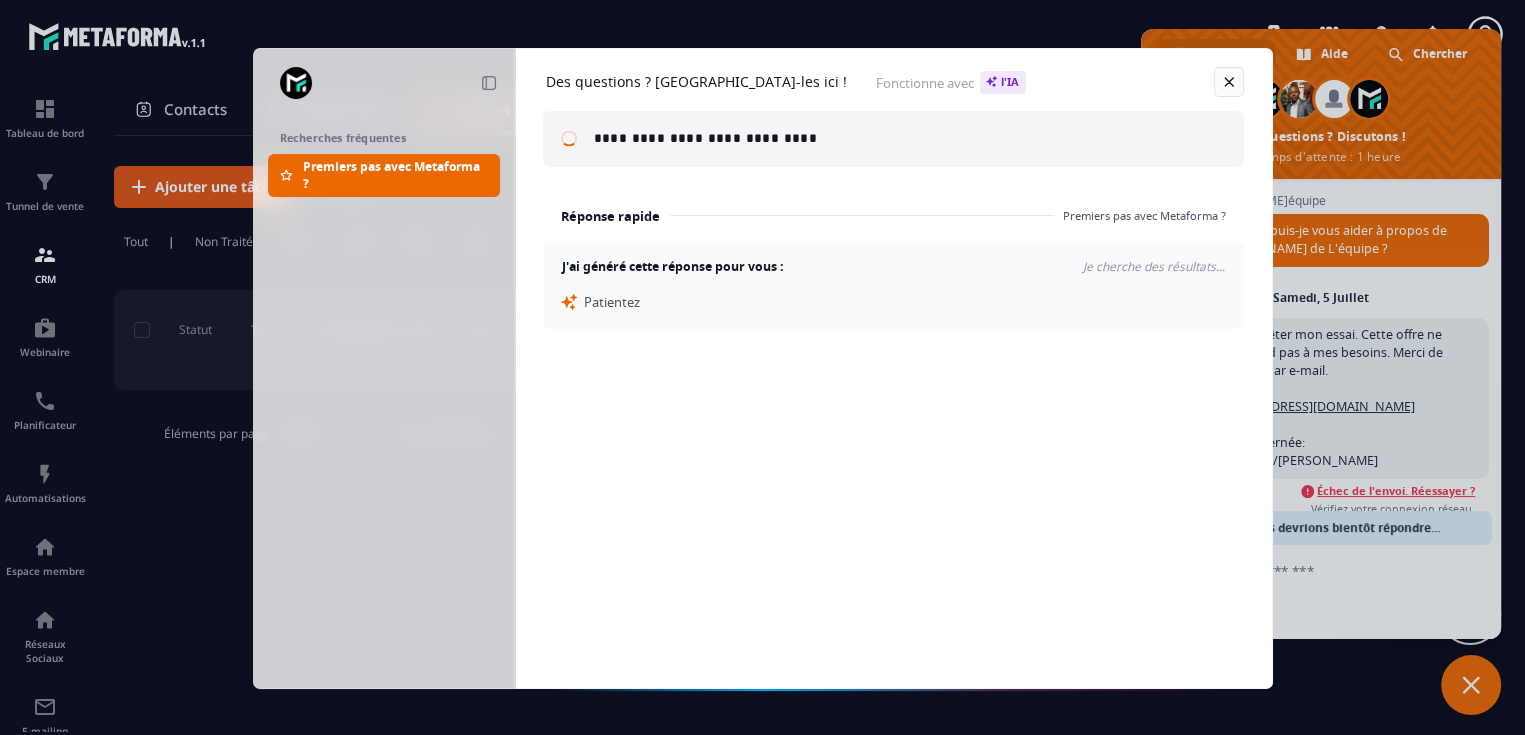 click at bounding box center [1229, 82] 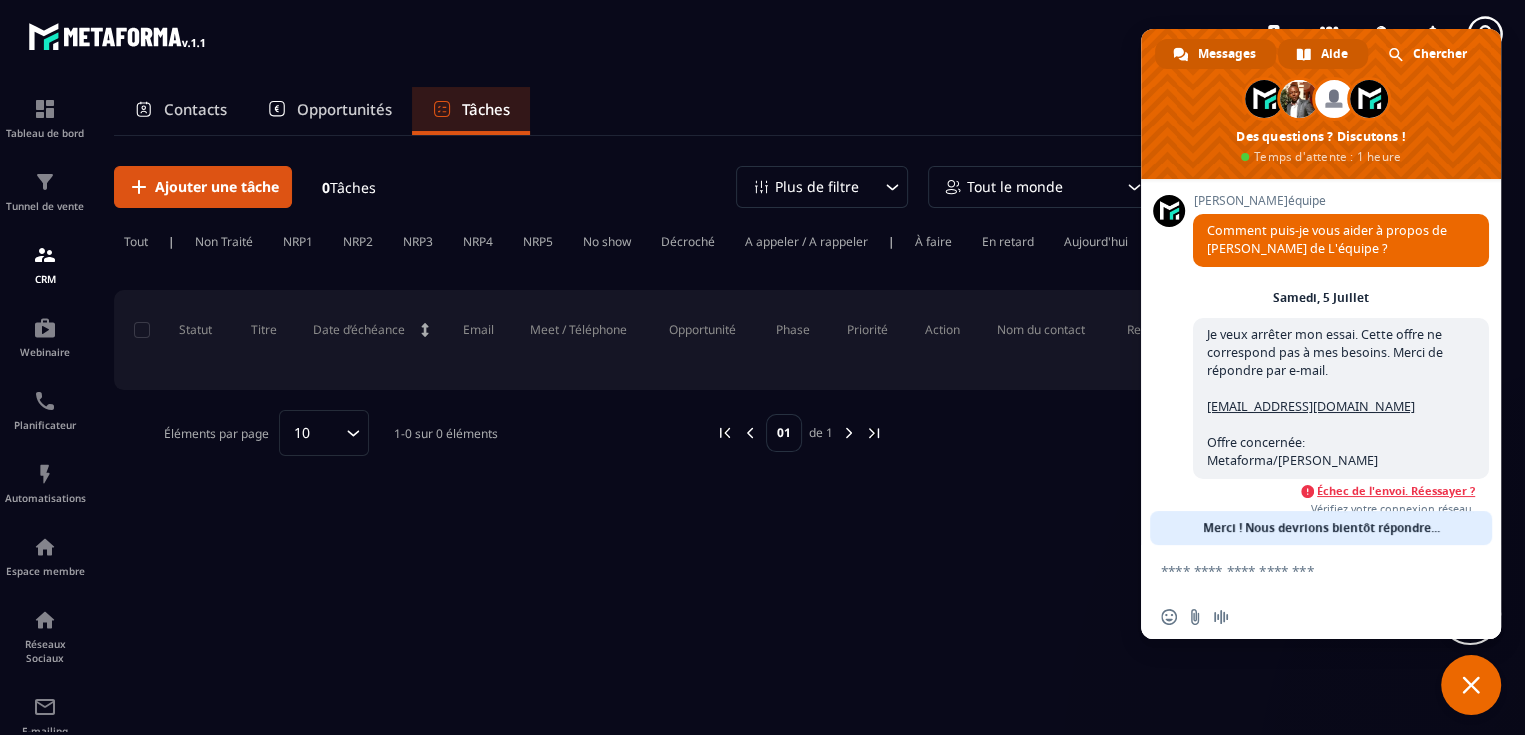 click on "Aide" at bounding box center [1334, 54] 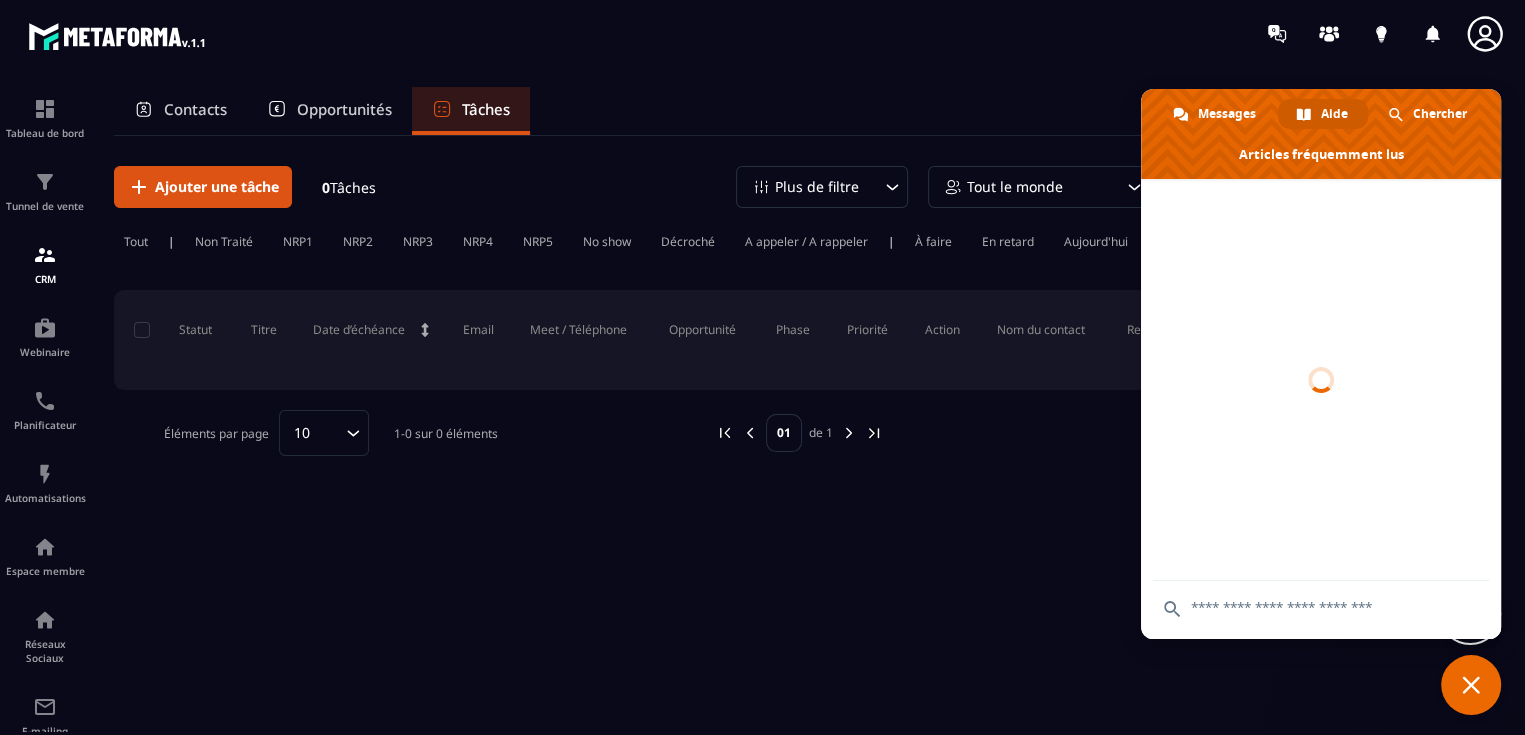 click at bounding box center (1321, 608) 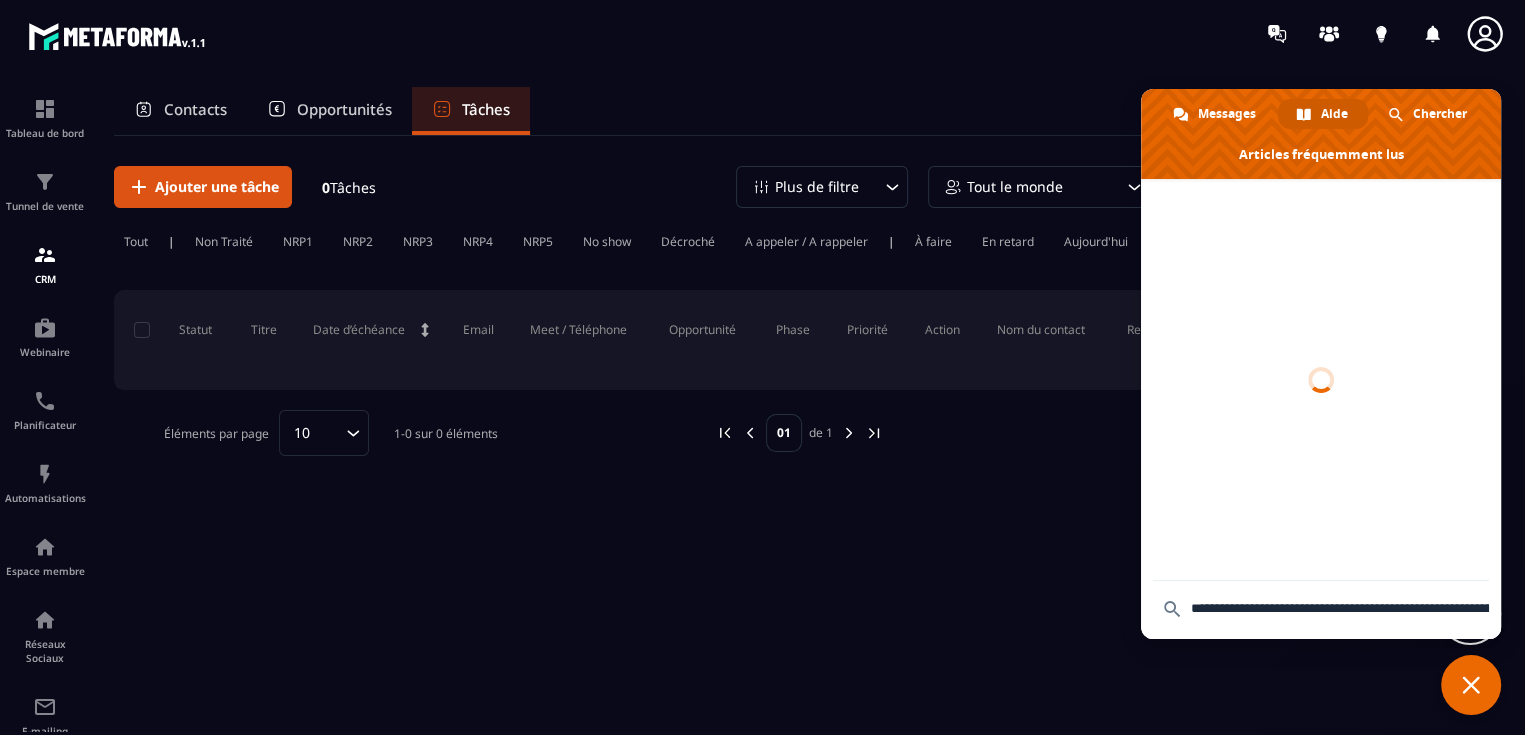 scroll, scrollTop: 0, scrollLeft: 349, axis: horizontal 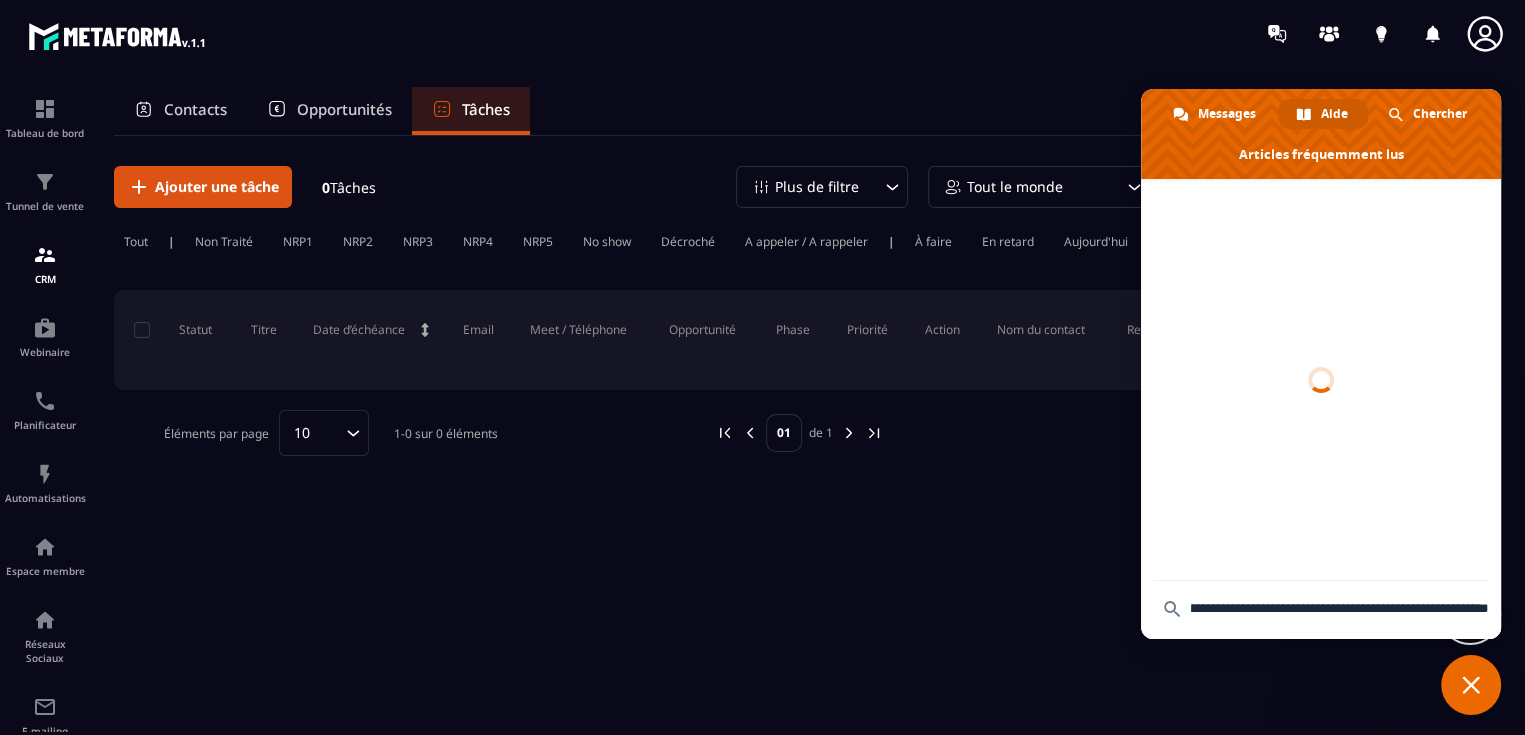 type on "**********" 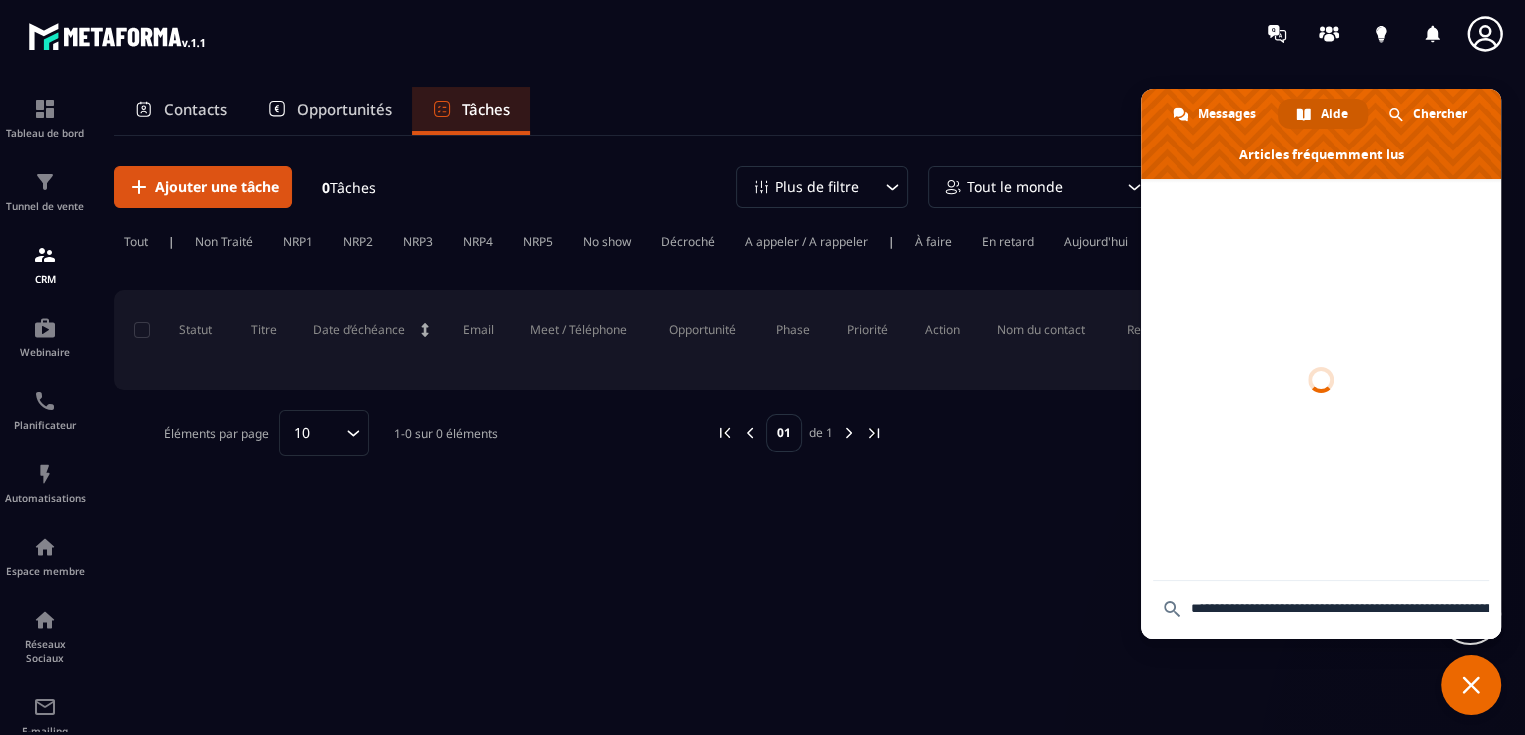 click on "Contacts" at bounding box center [195, 109] 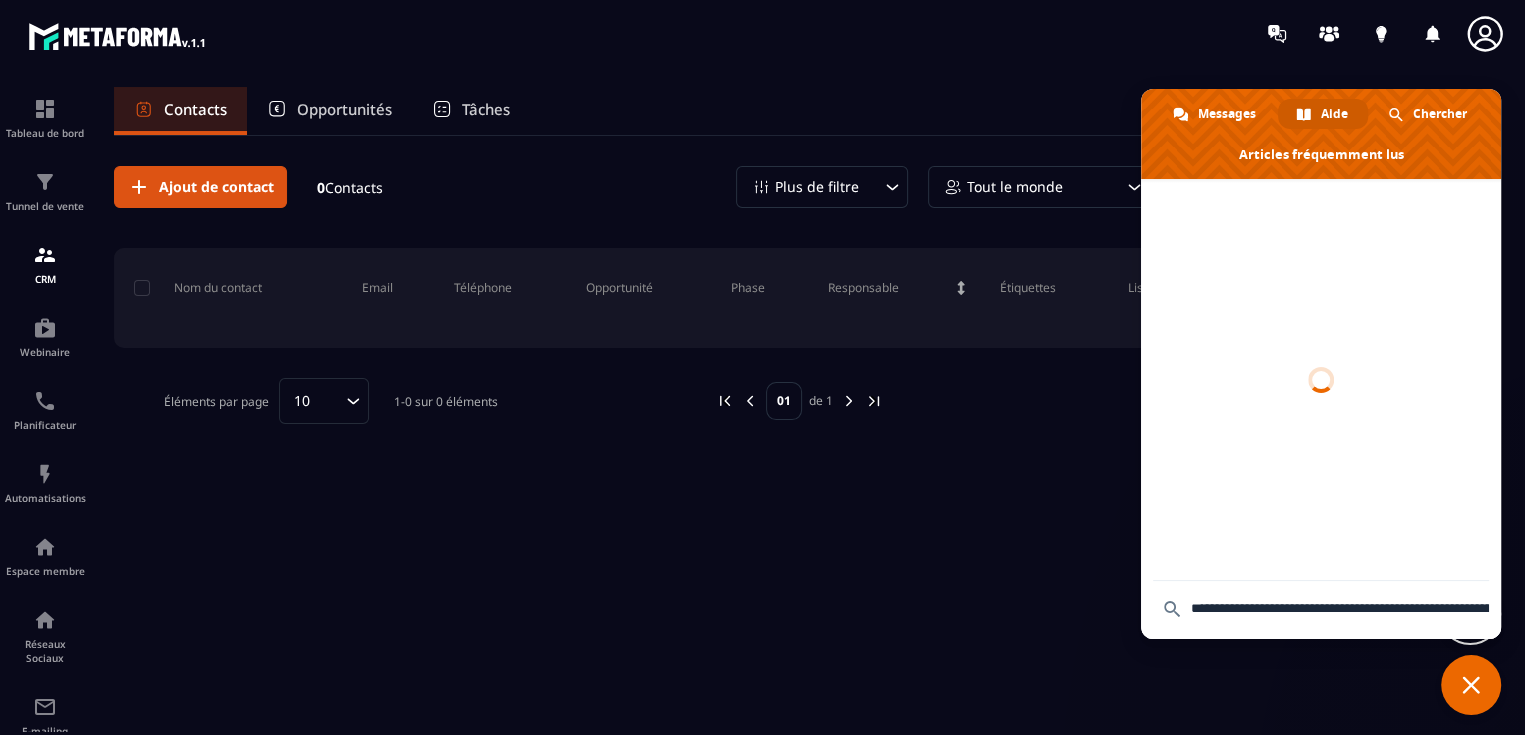 click on "Opportunités" at bounding box center (344, 109) 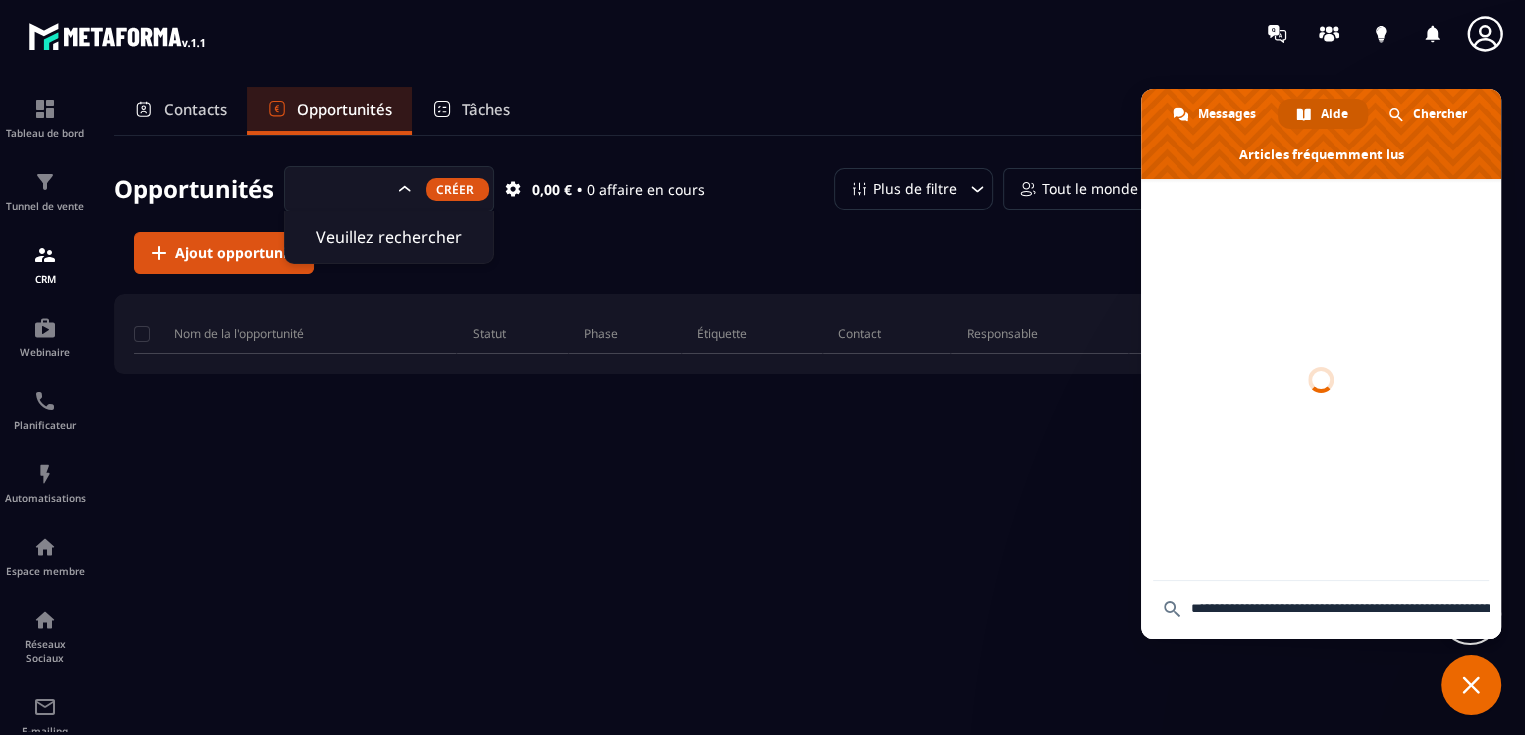 click 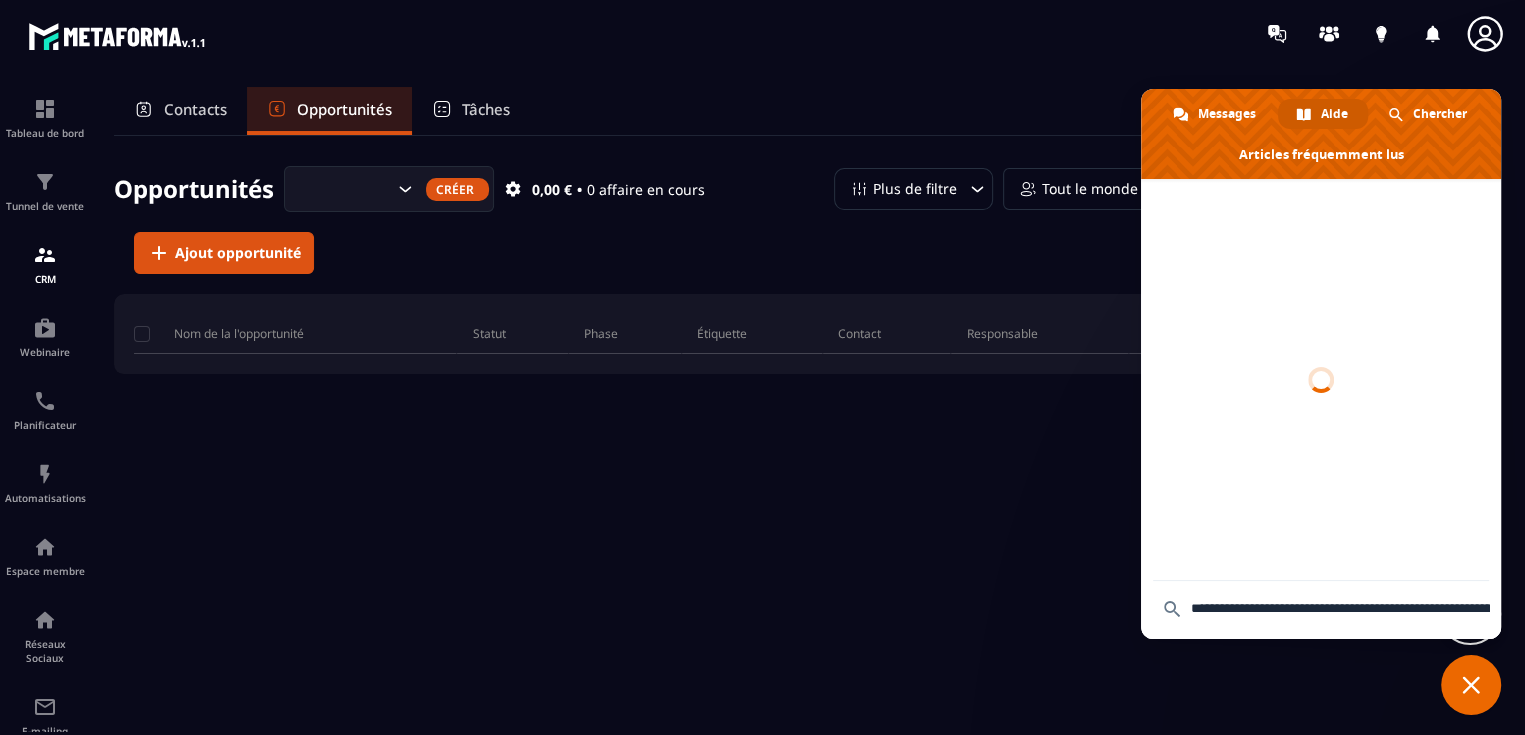 click 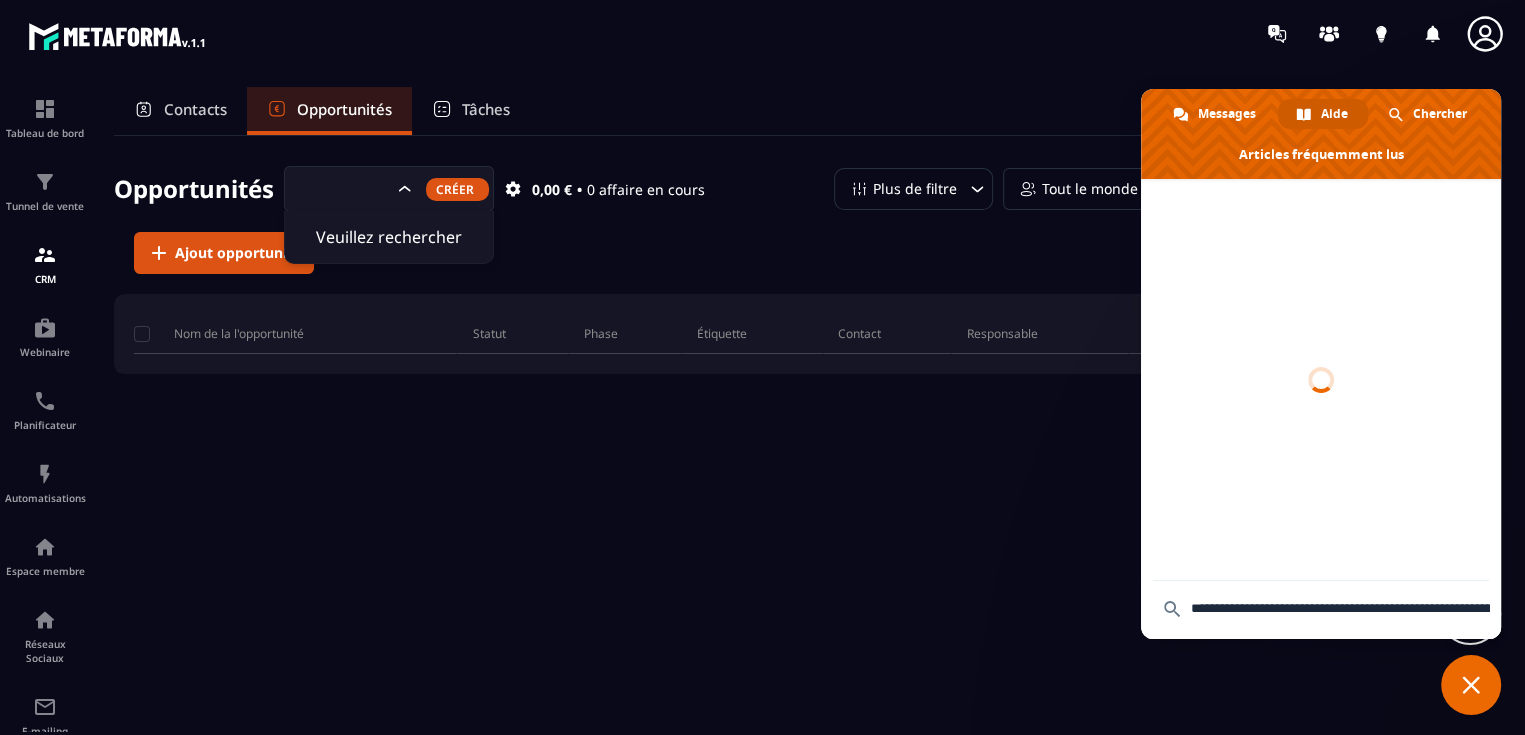 click 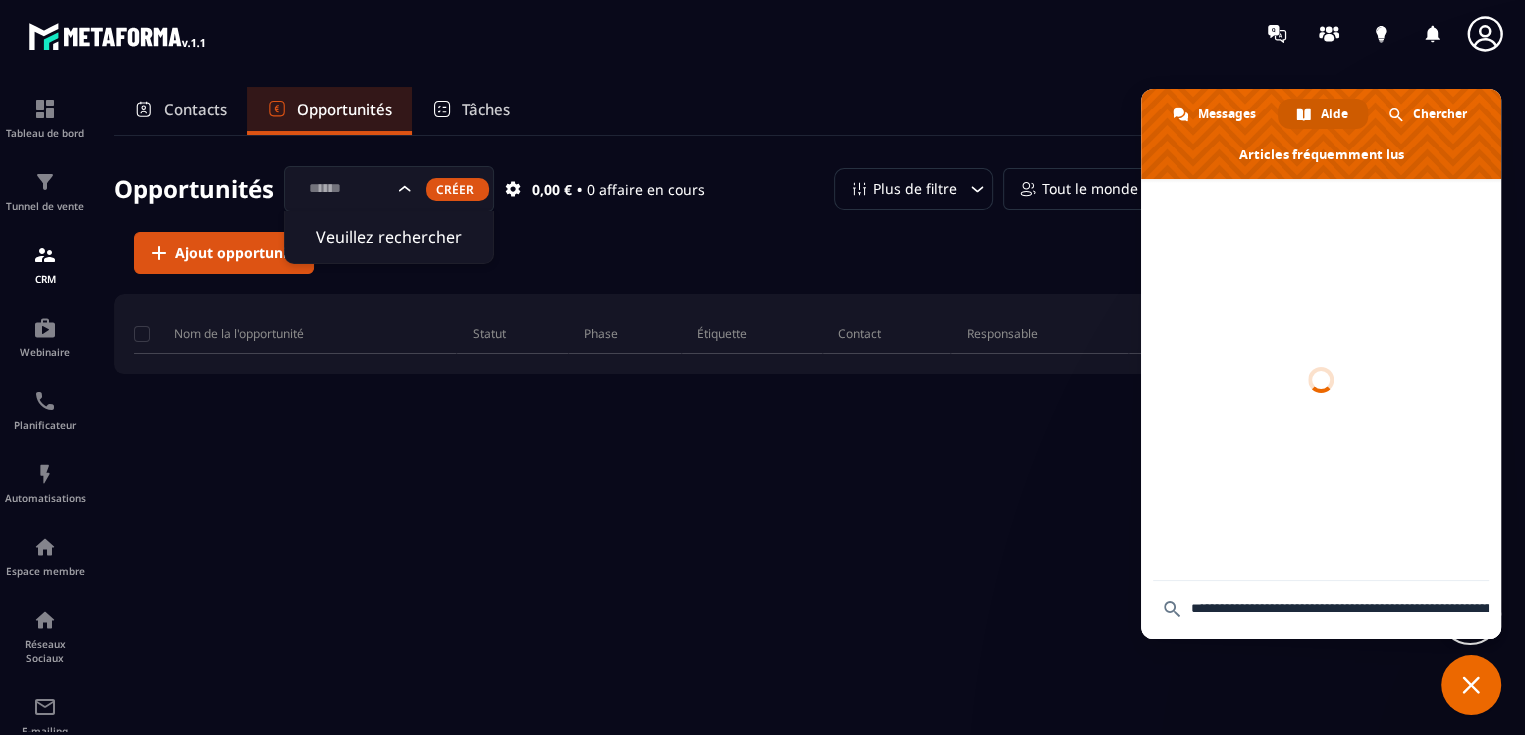 type on "******" 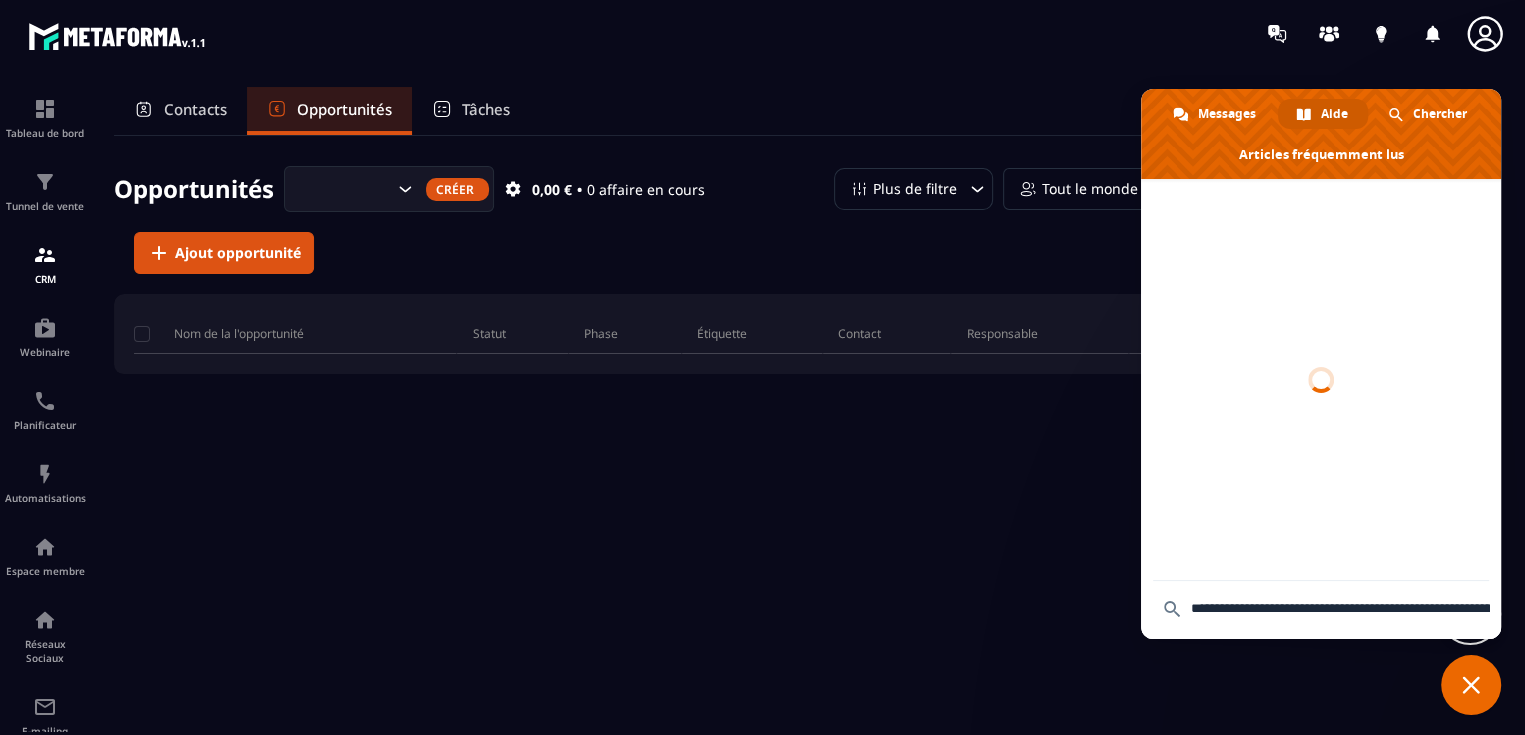 click on "Créer" at bounding box center (457, 189) 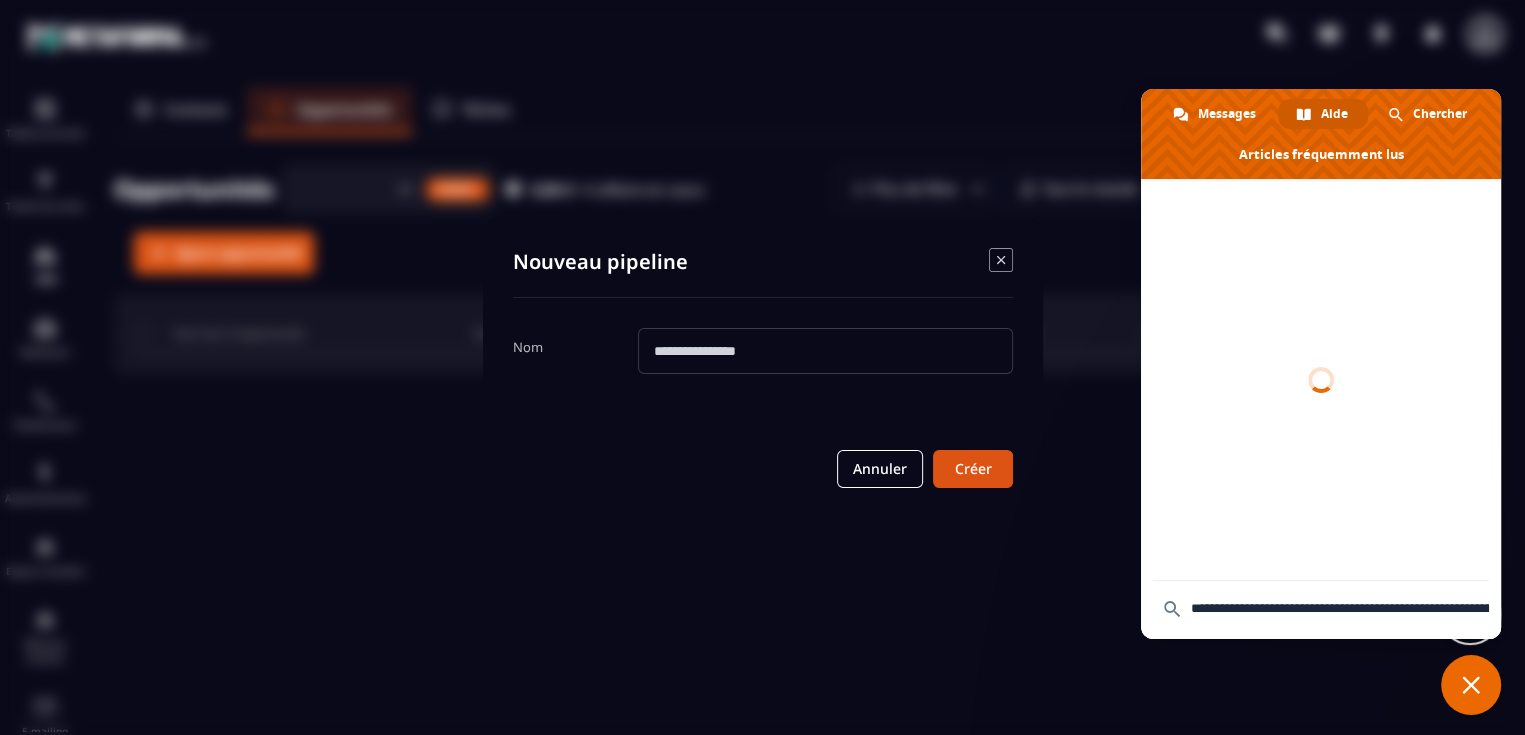 click at bounding box center [825, 351] 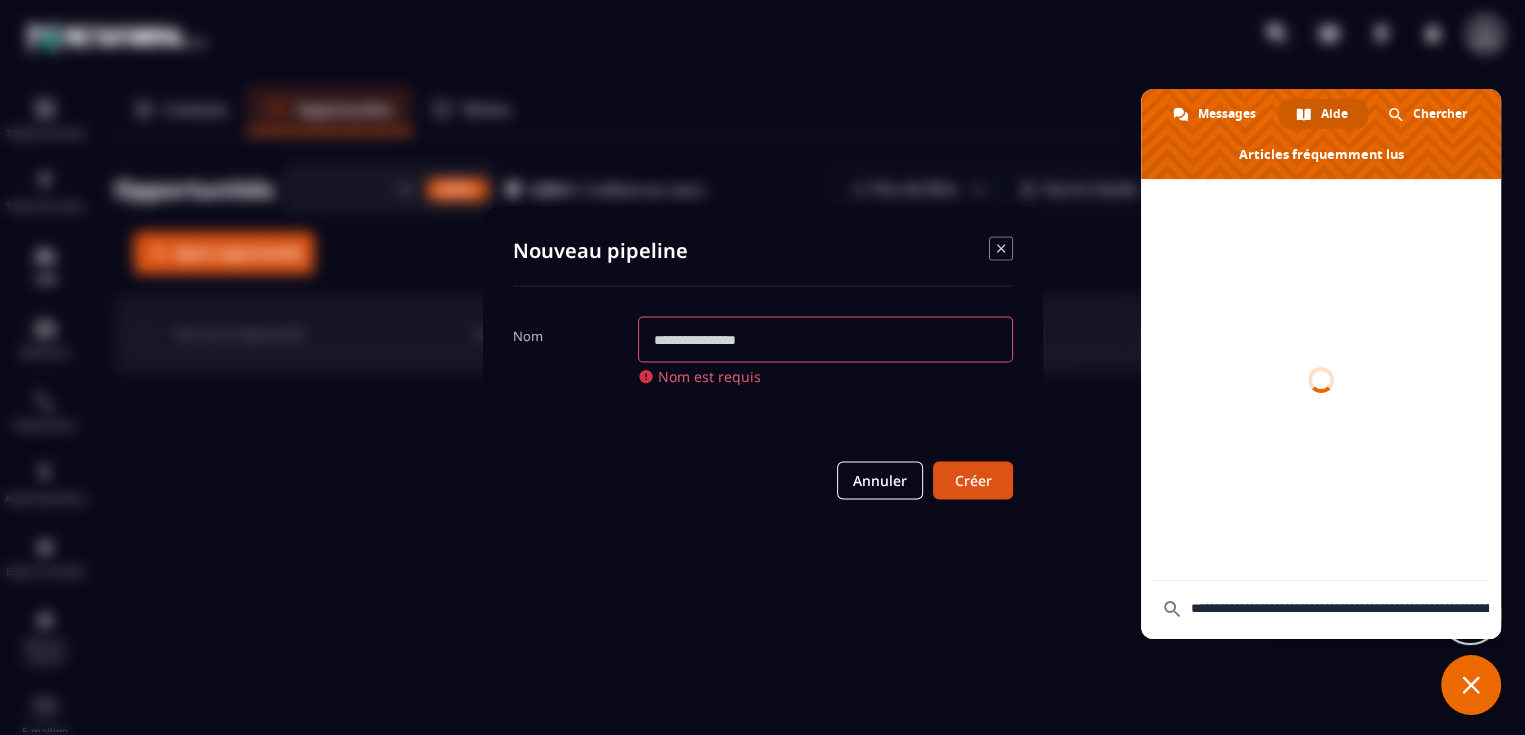 click at bounding box center (825, 339) 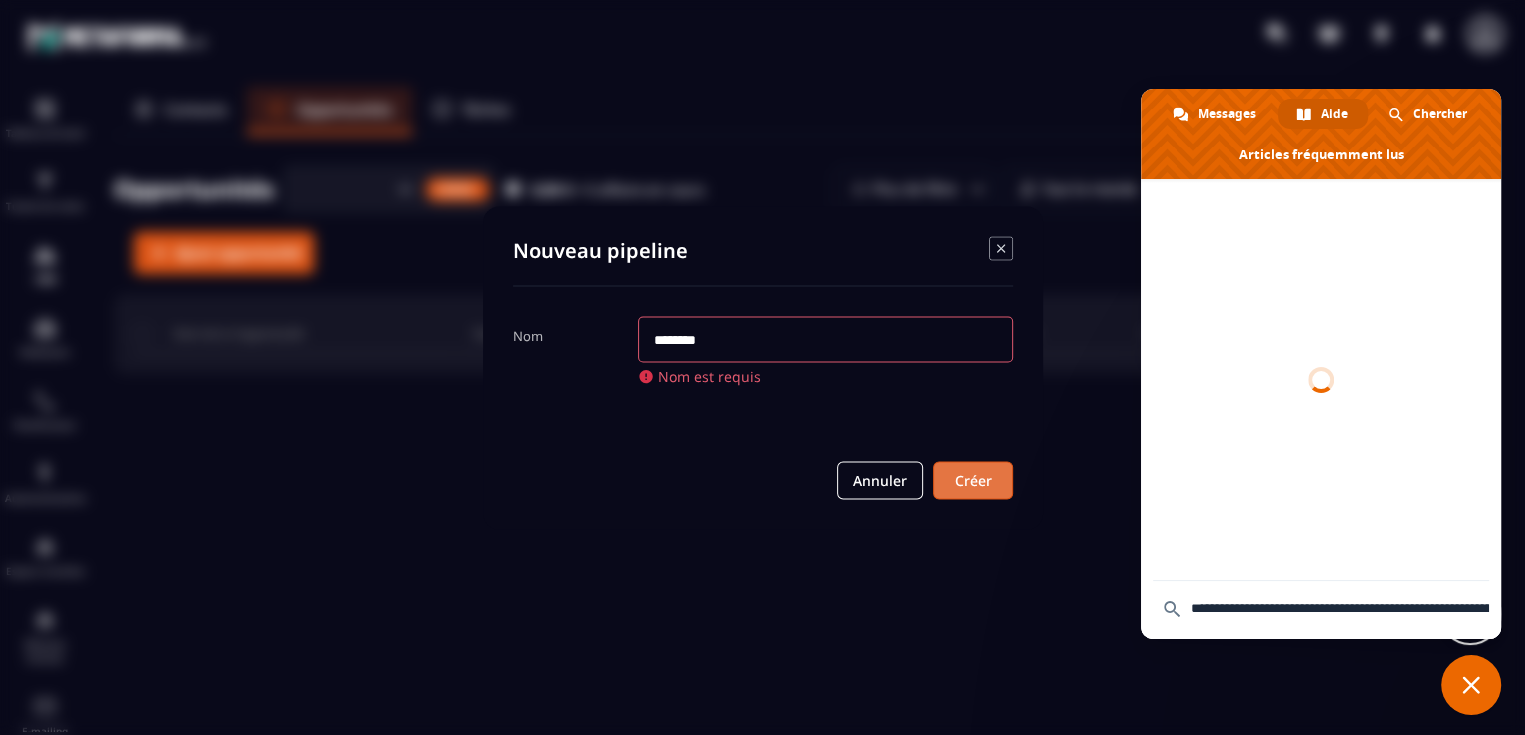 type on "********" 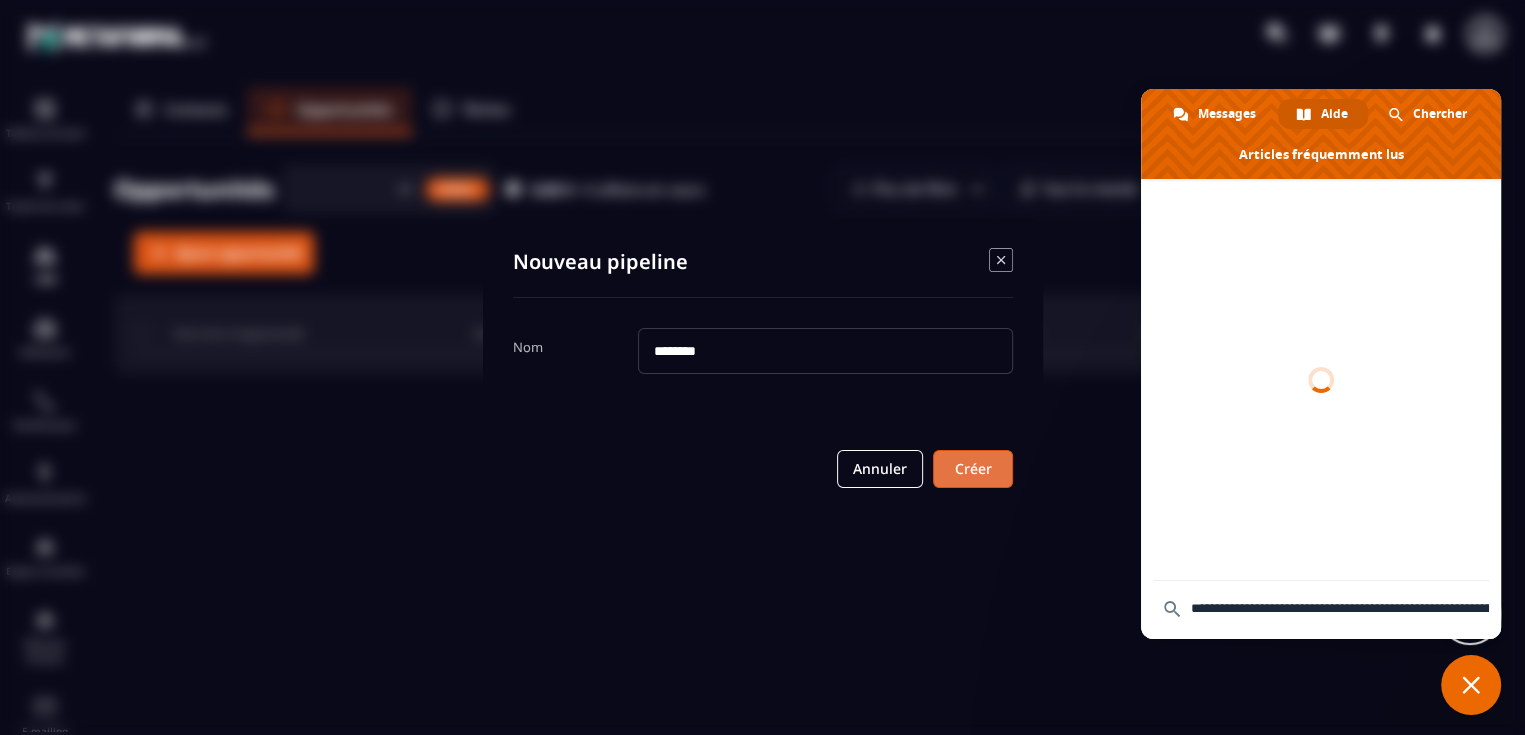 click on "Créer" at bounding box center (973, 469) 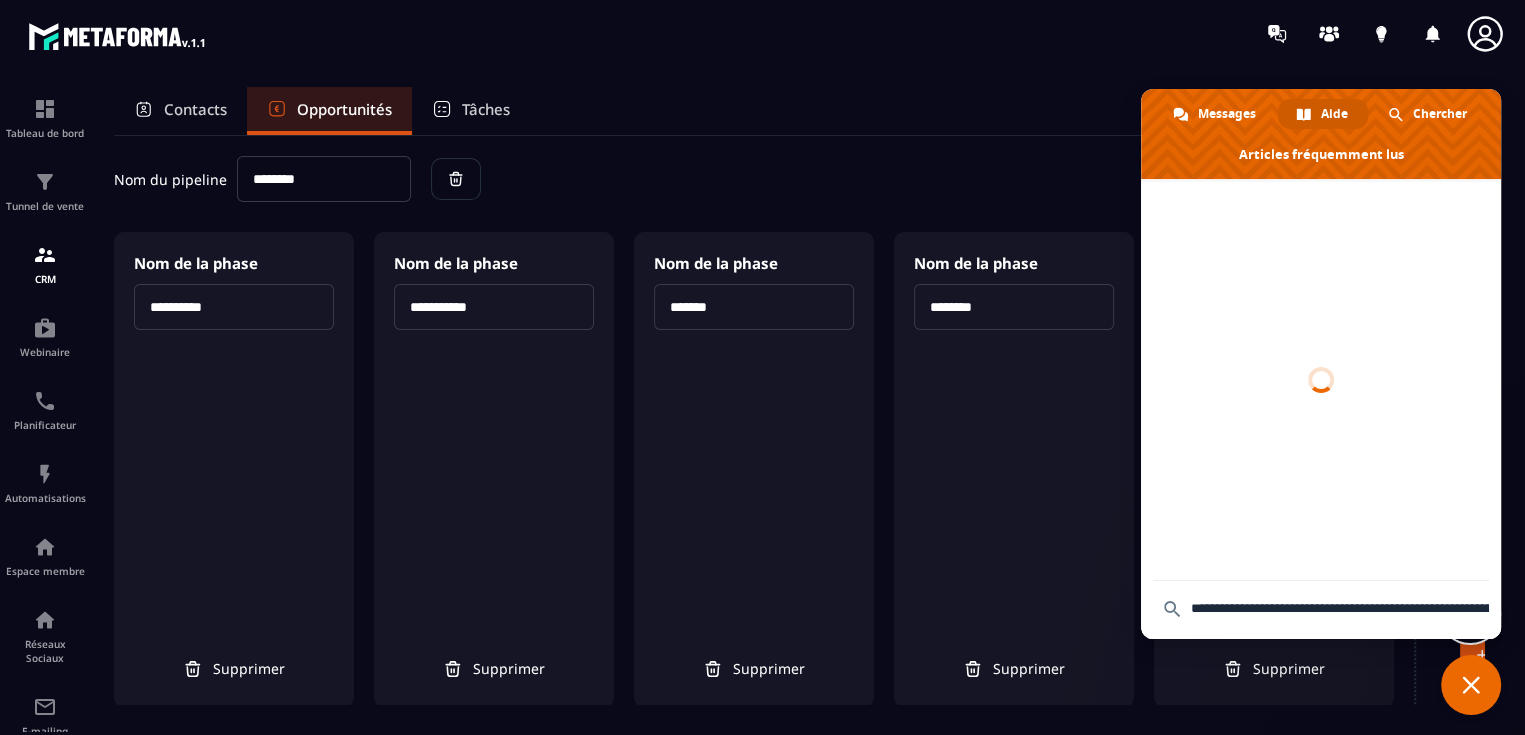 click on "**********" at bounding box center (234, 307) 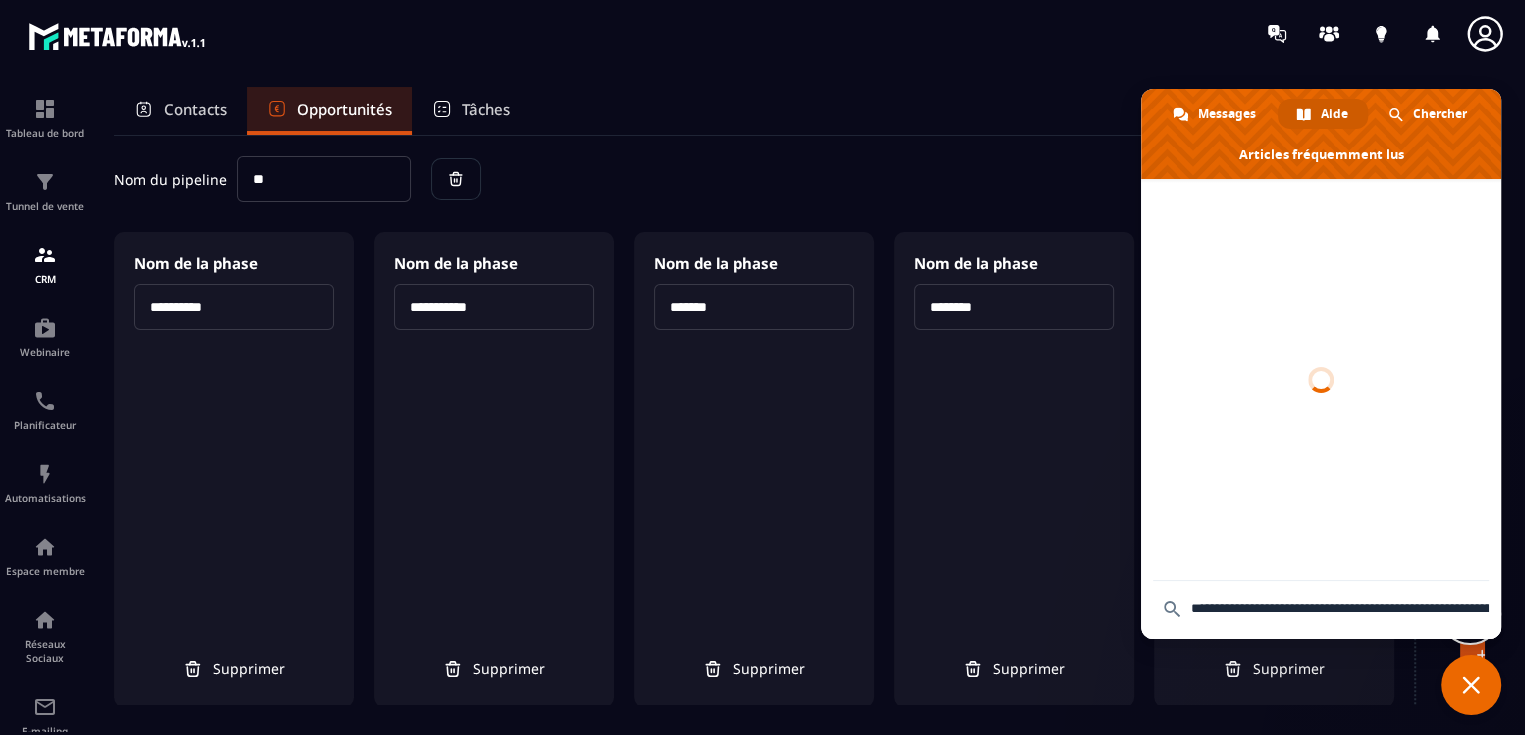type on "*" 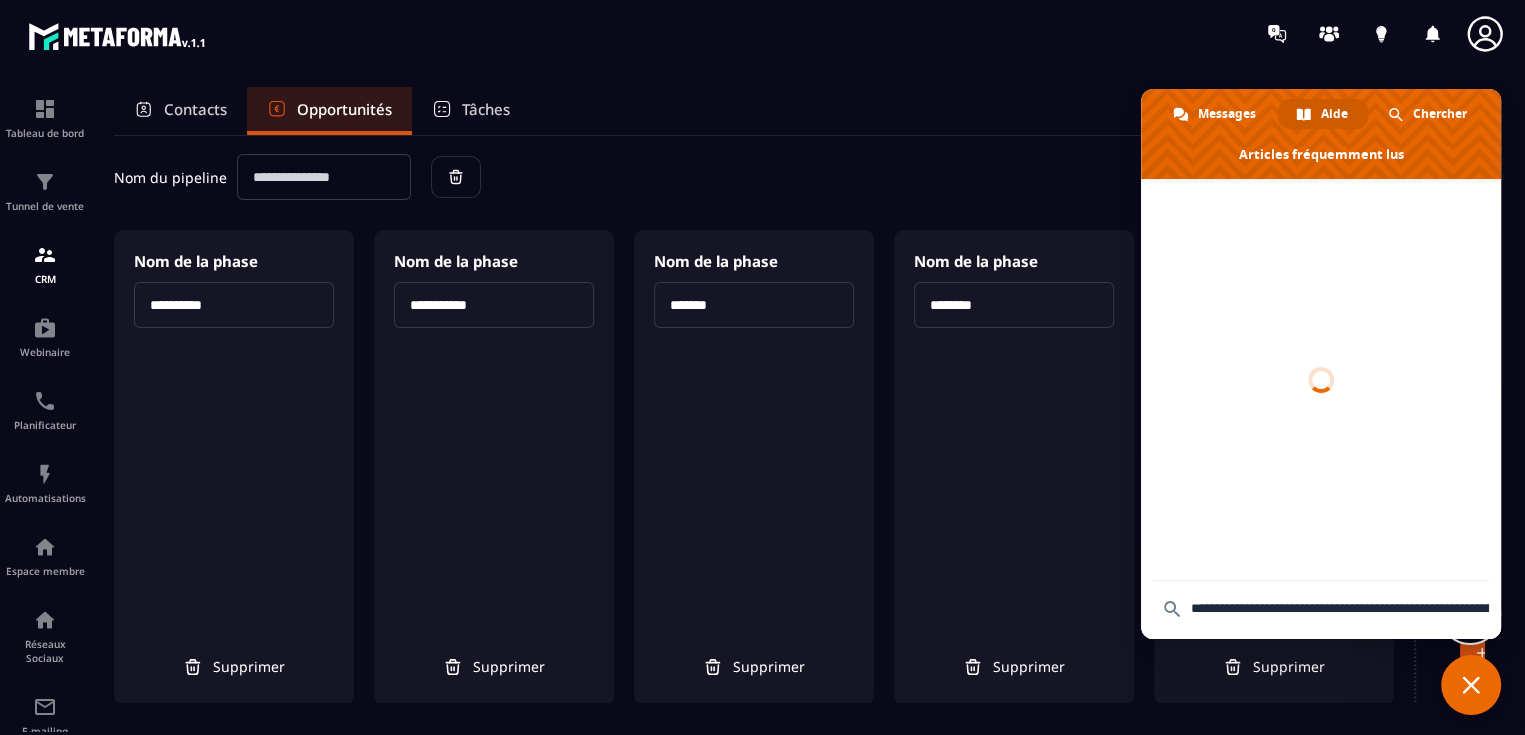 scroll, scrollTop: 0, scrollLeft: 0, axis: both 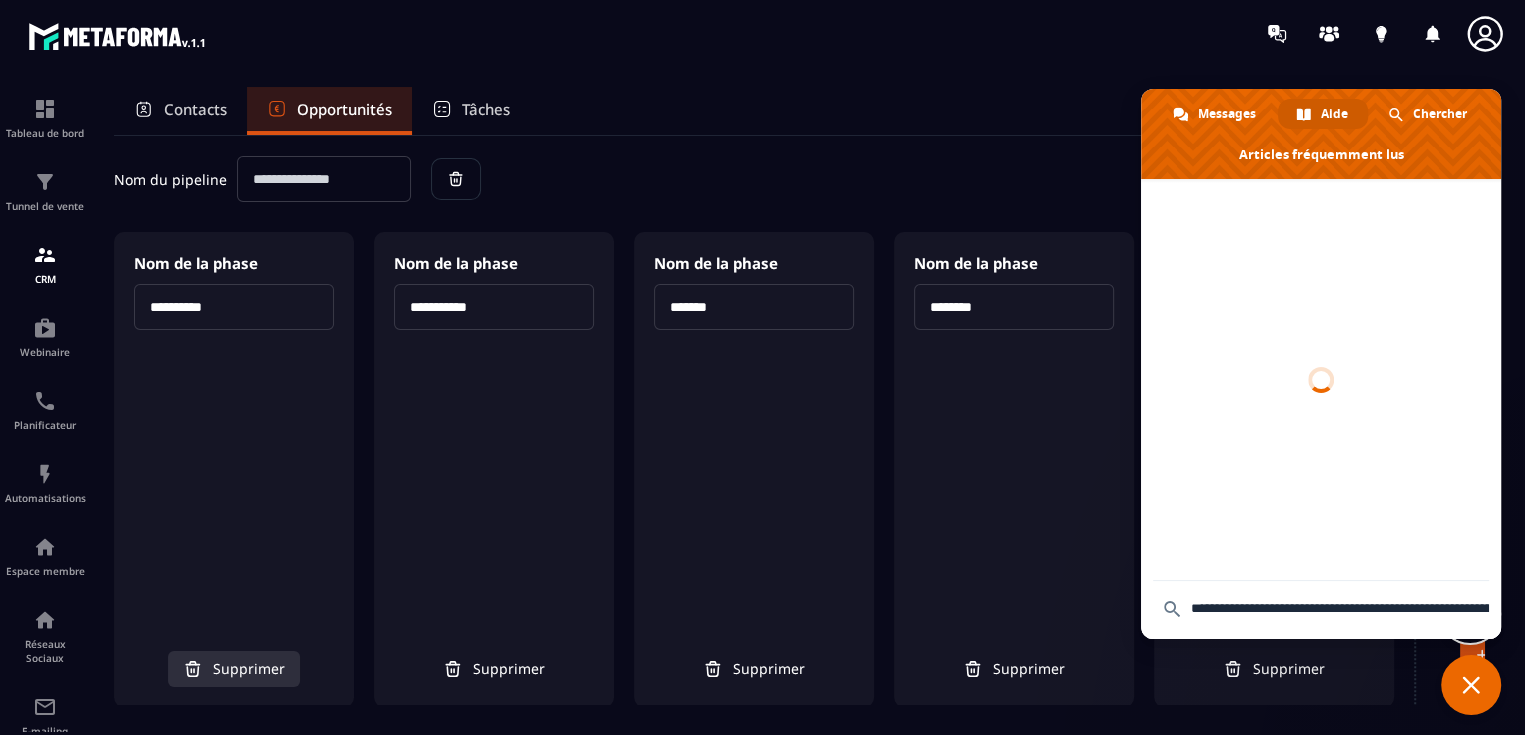 type 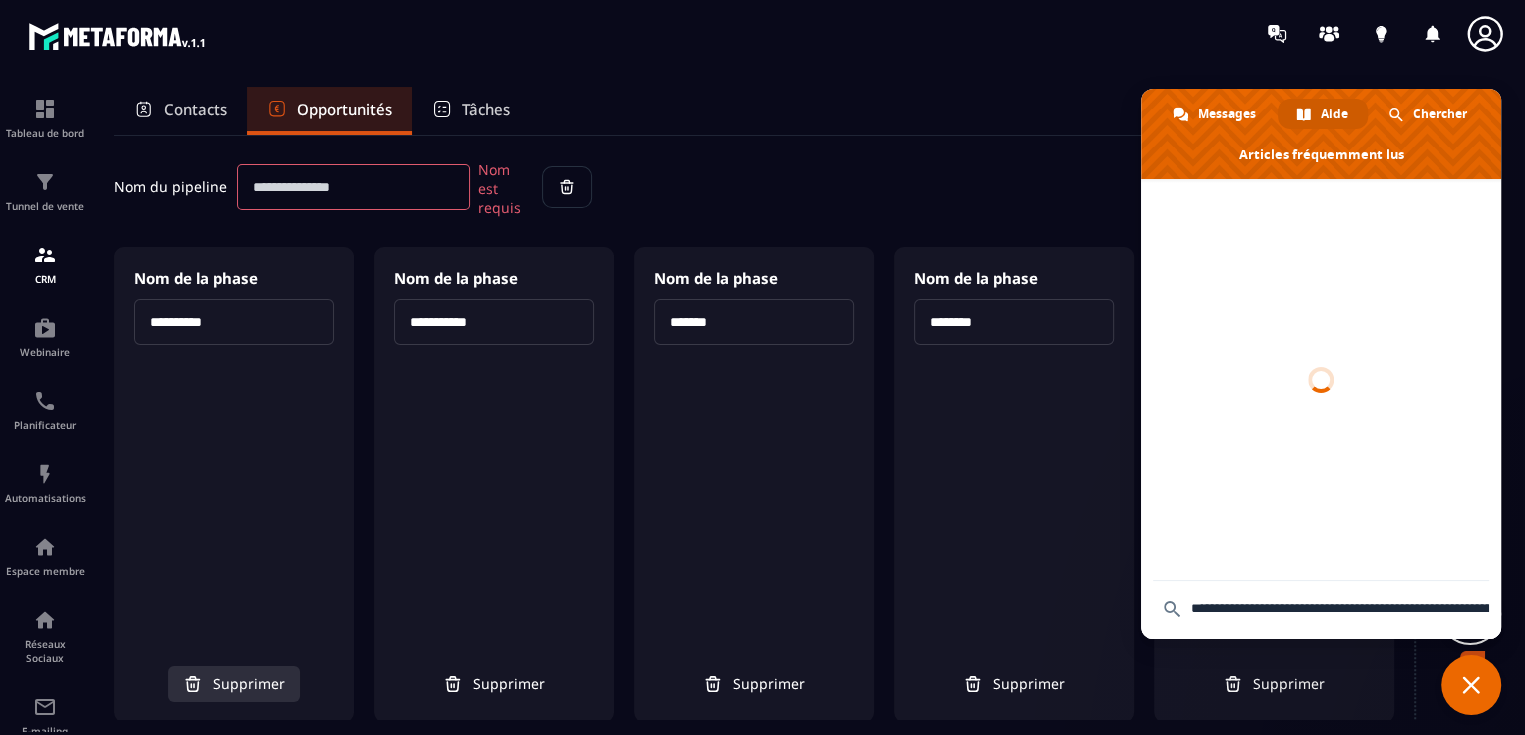 click on "Supprimer" at bounding box center (234, 684) 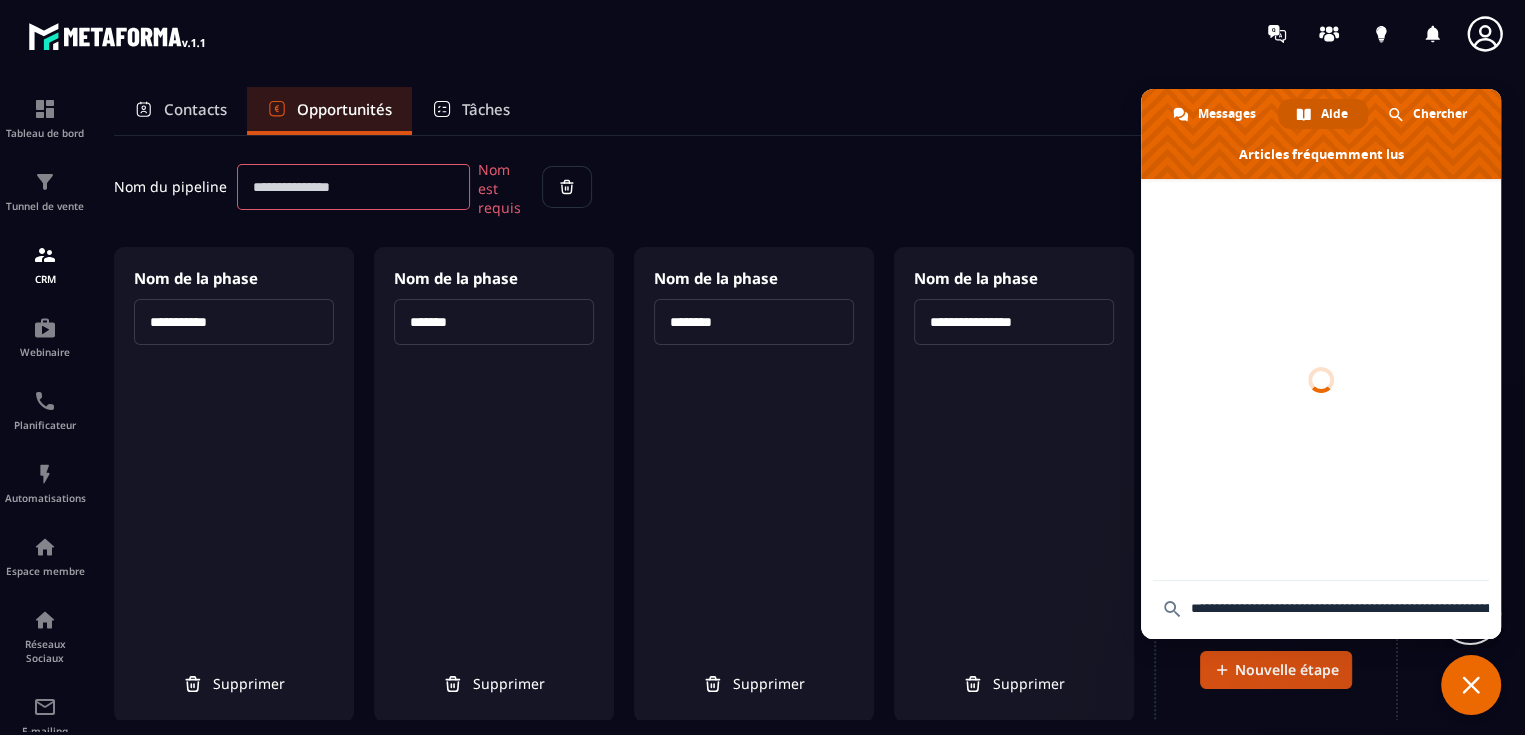 click on "Supprimer" at bounding box center [234, 684] 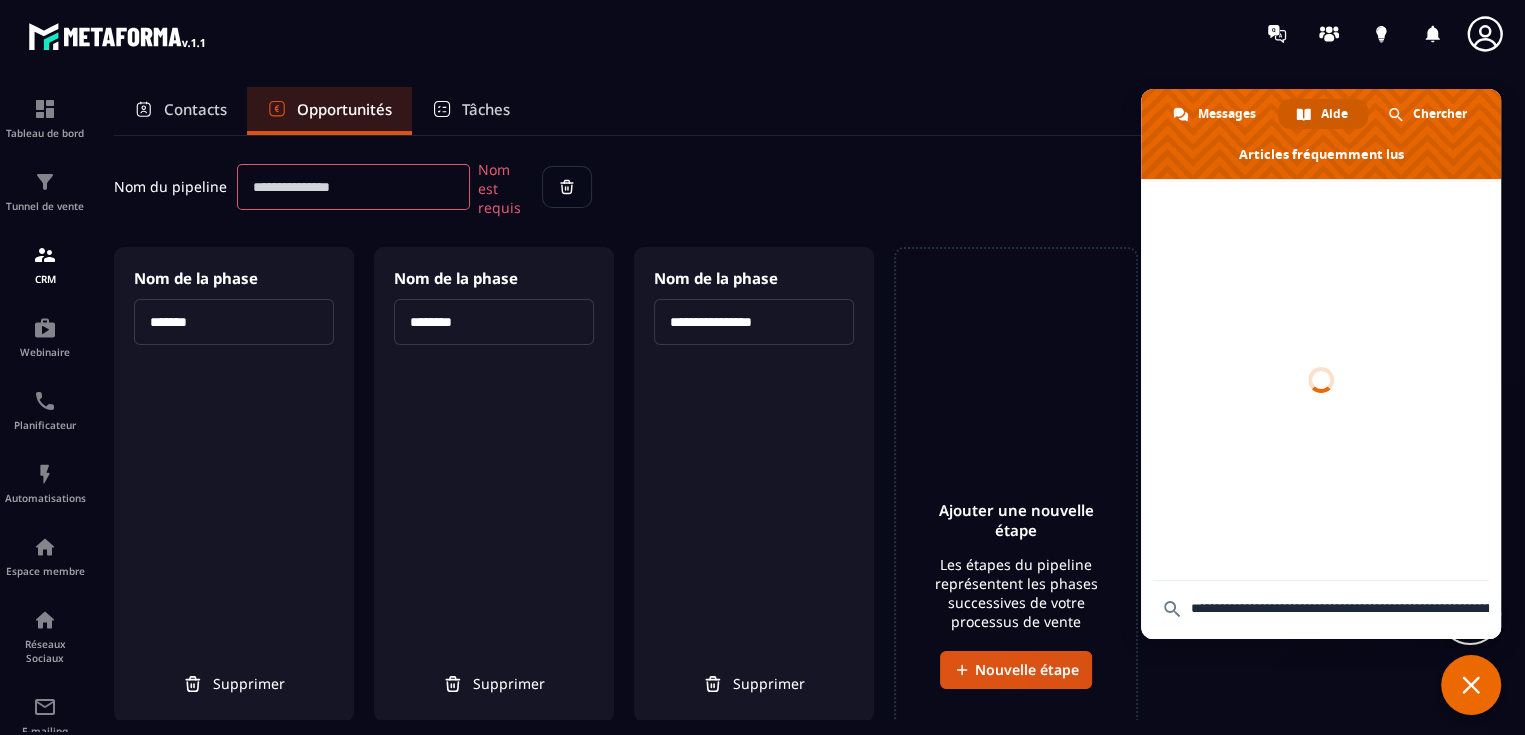 click on "Supprimer" at bounding box center (234, 684) 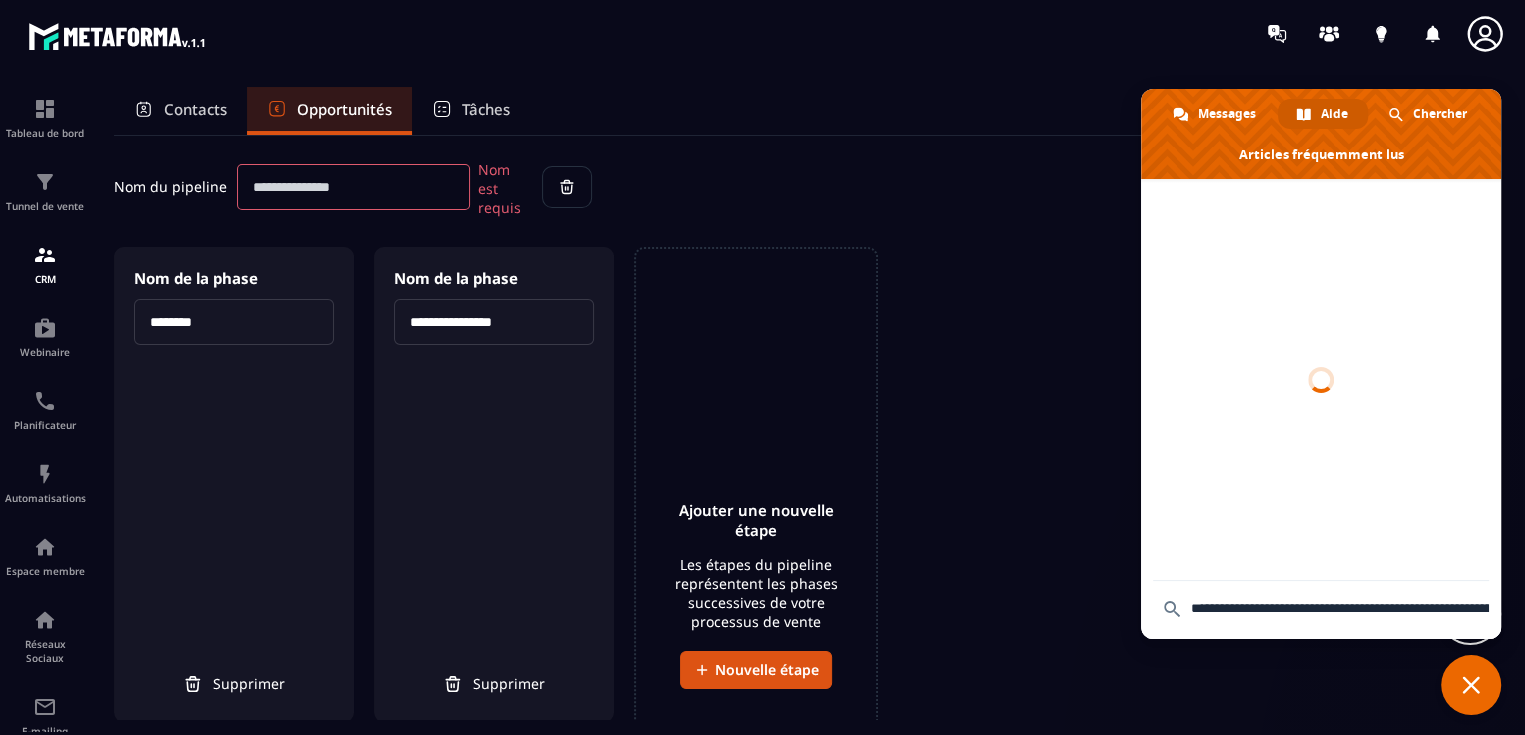 click on "Supprimer" at bounding box center [234, 684] 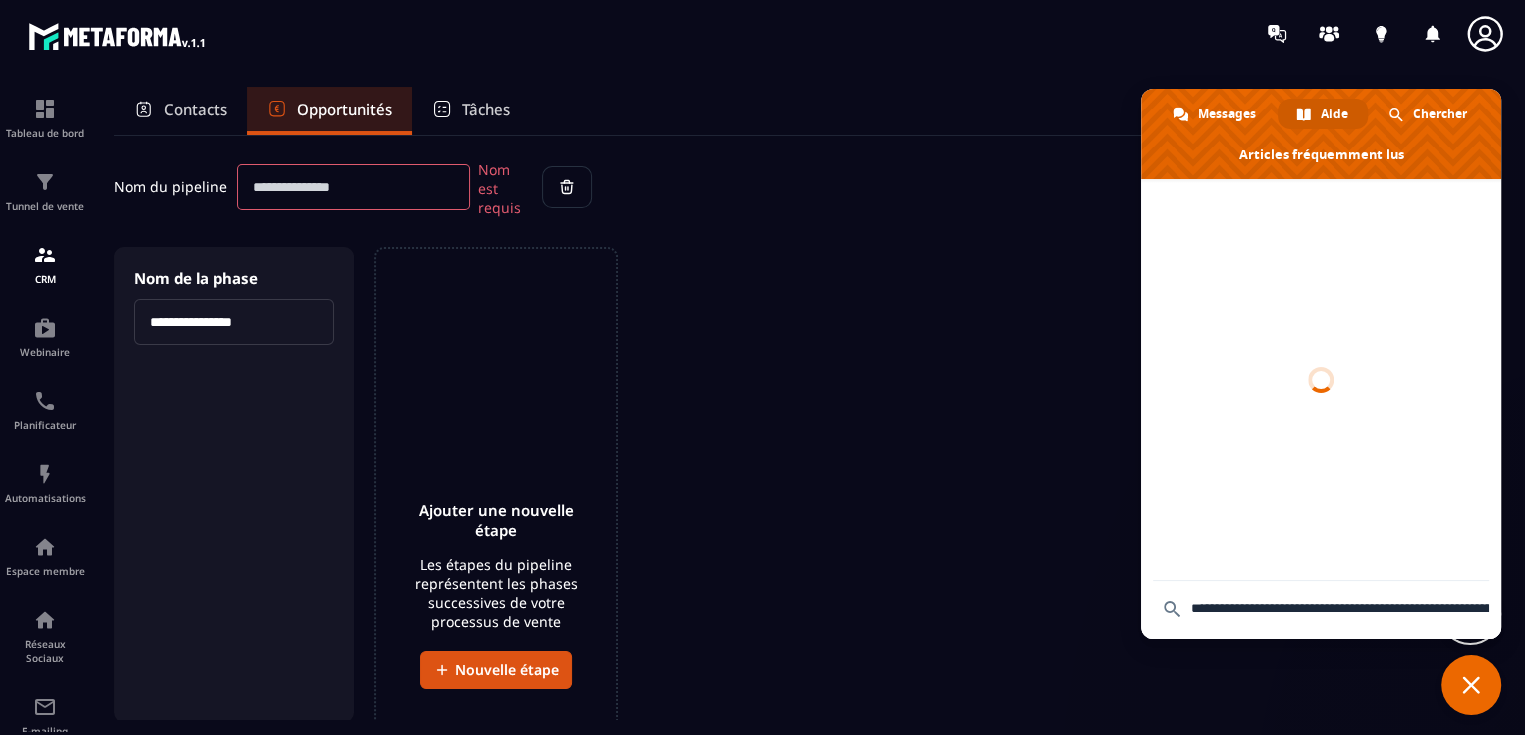 click on "**********" at bounding box center [234, 484] 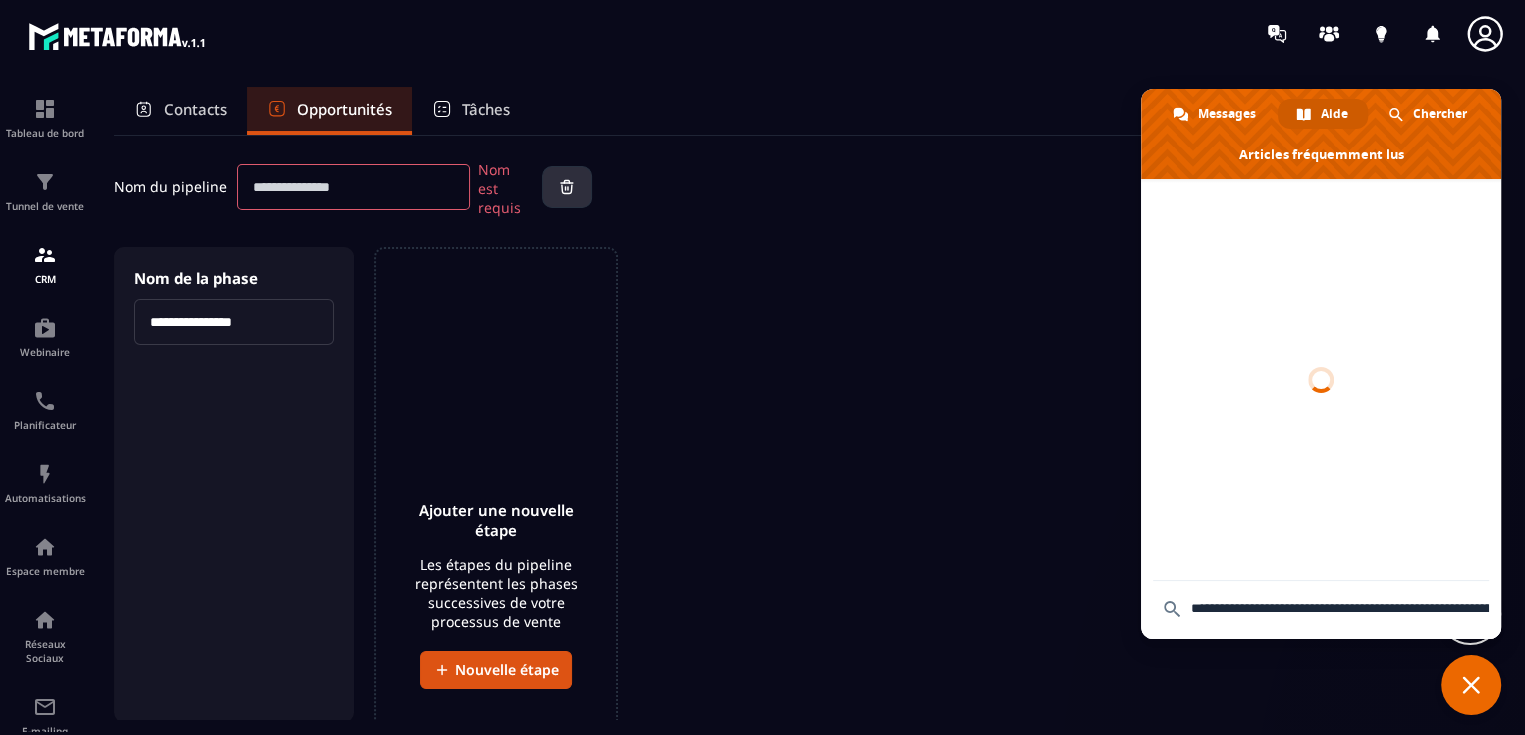 click 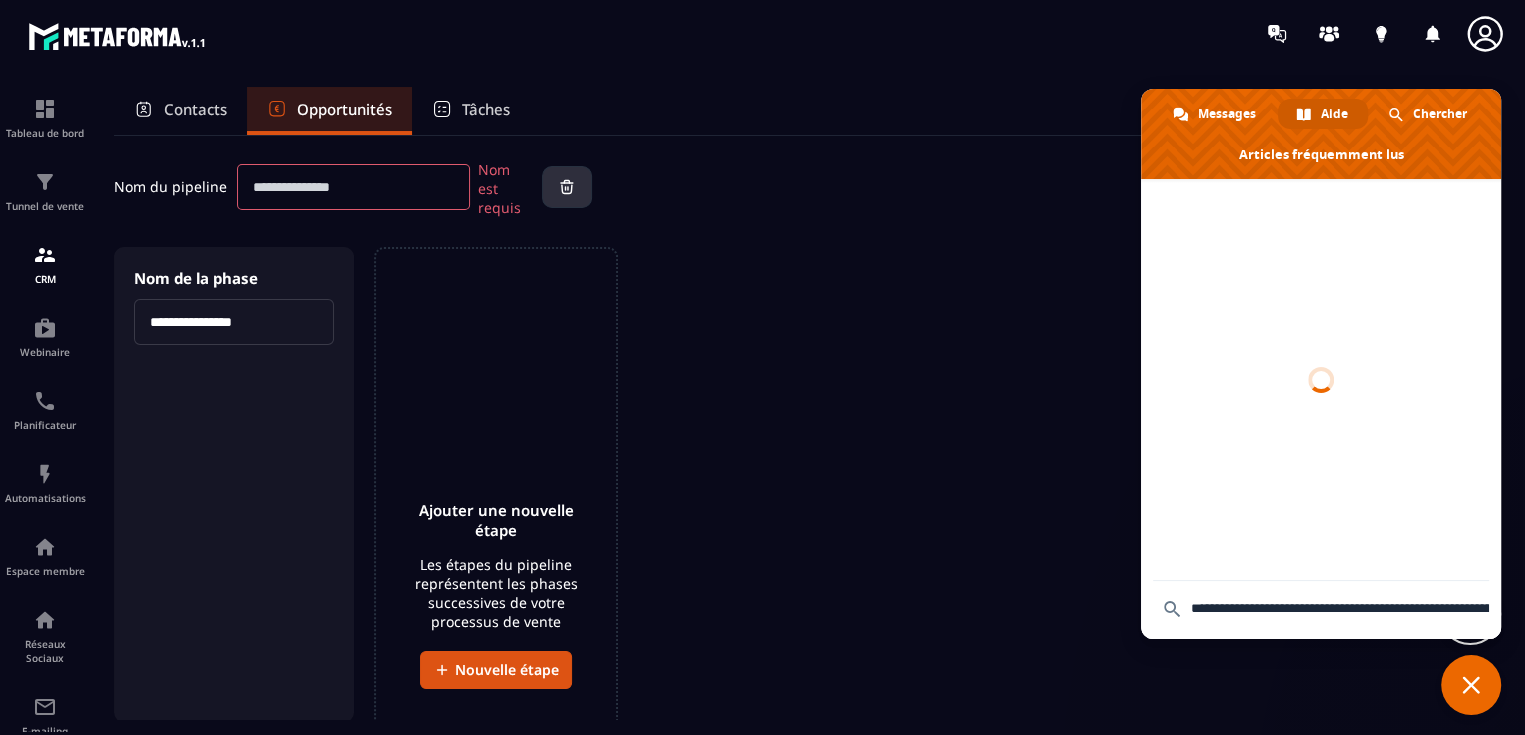 type on "**********" 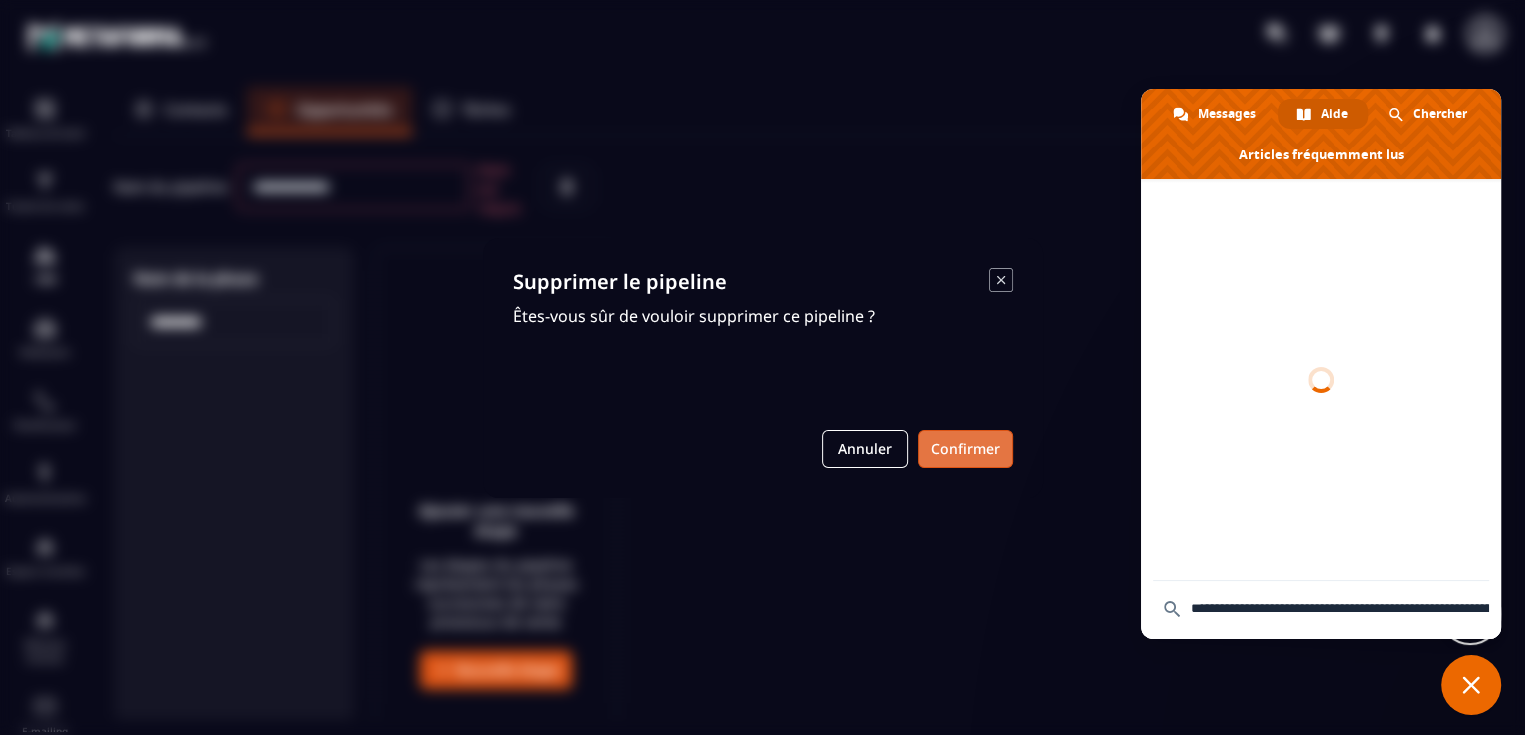 click on "Confirmer" at bounding box center (965, 449) 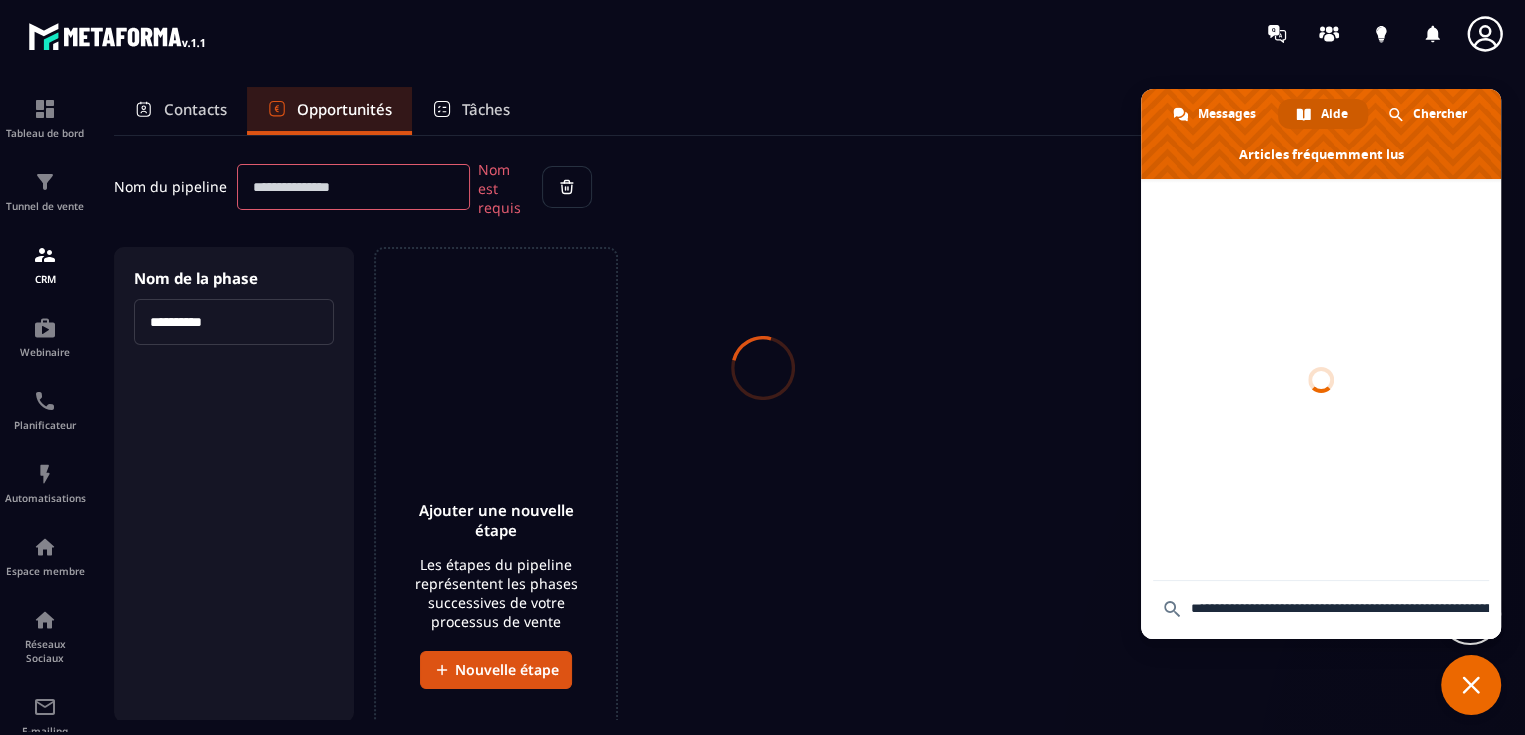 scroll, scrollTop: 0, scrollLeft: 0, axis: both 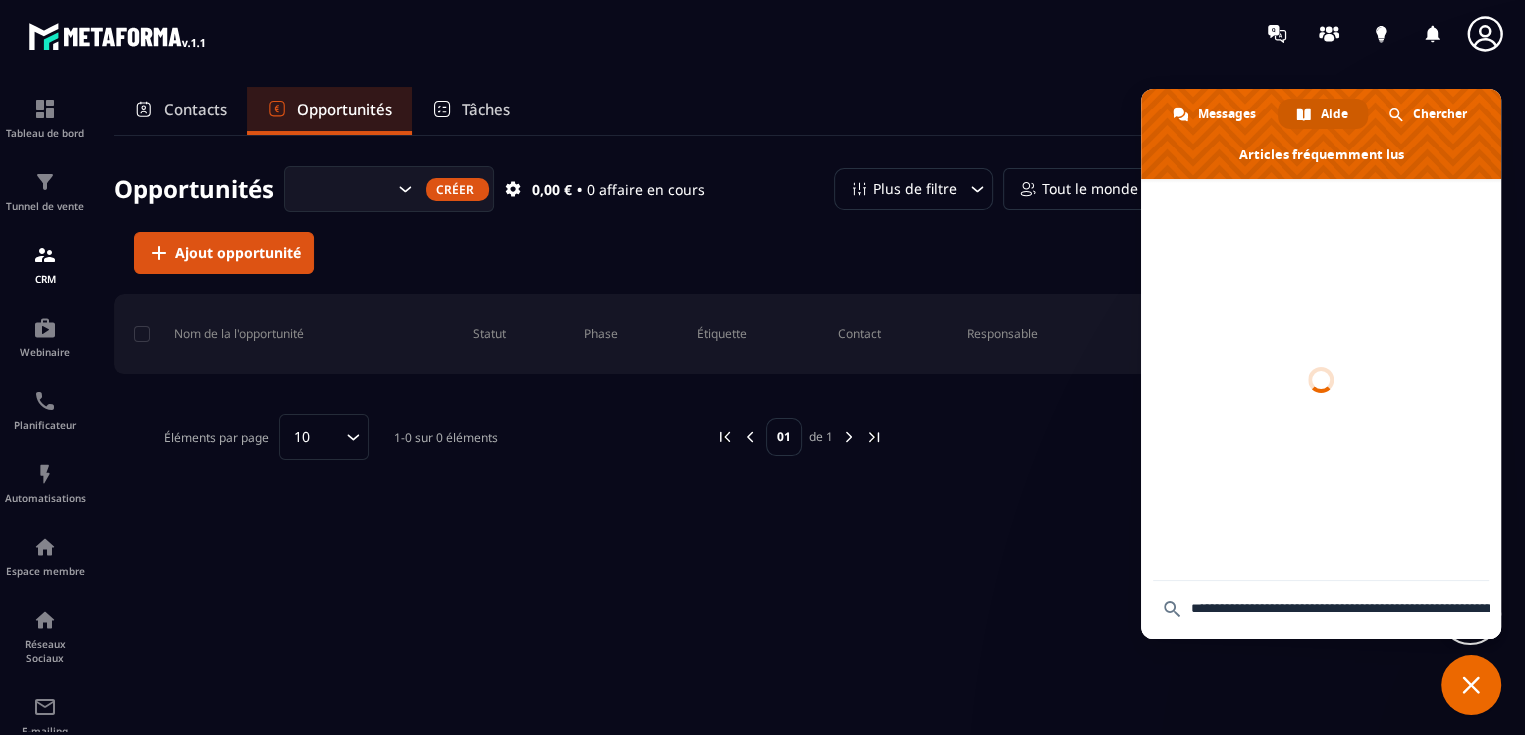 click on "Tâches" at bounding box center [486, 109] 